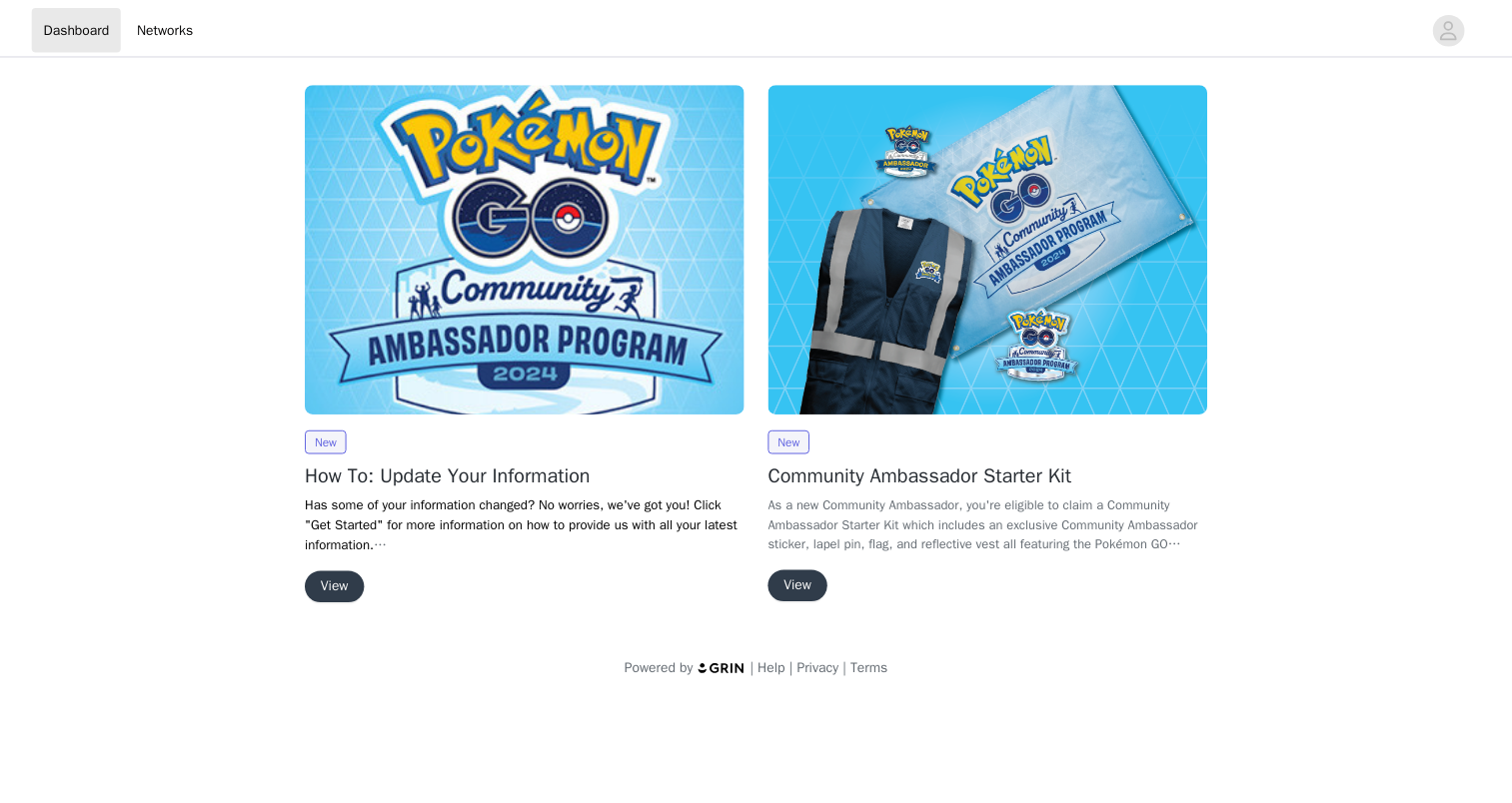 scroll, scrollTop: 0, scrollLeft: 0, axis: both 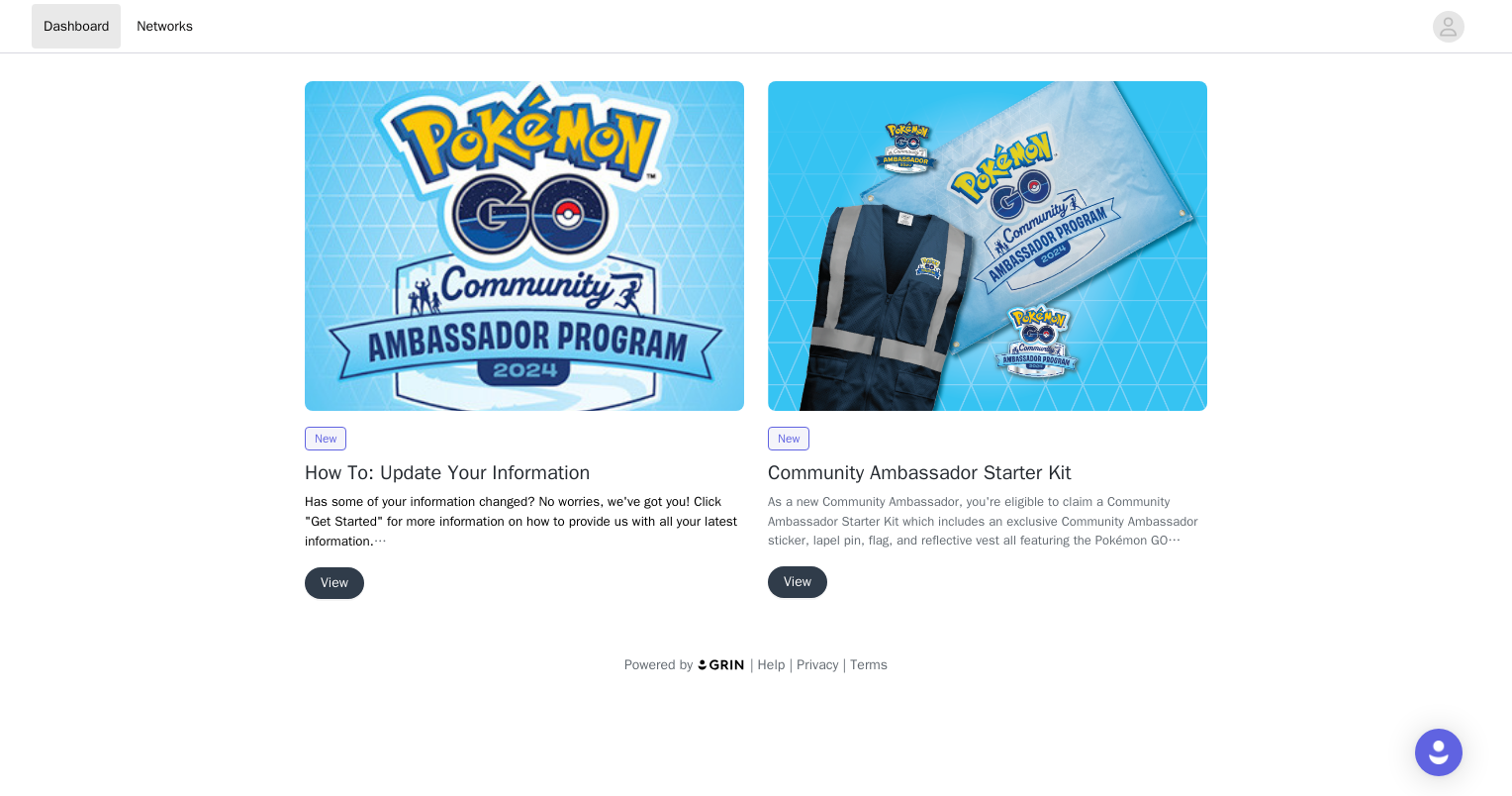 click on "View" at bounding box center (798, 582) 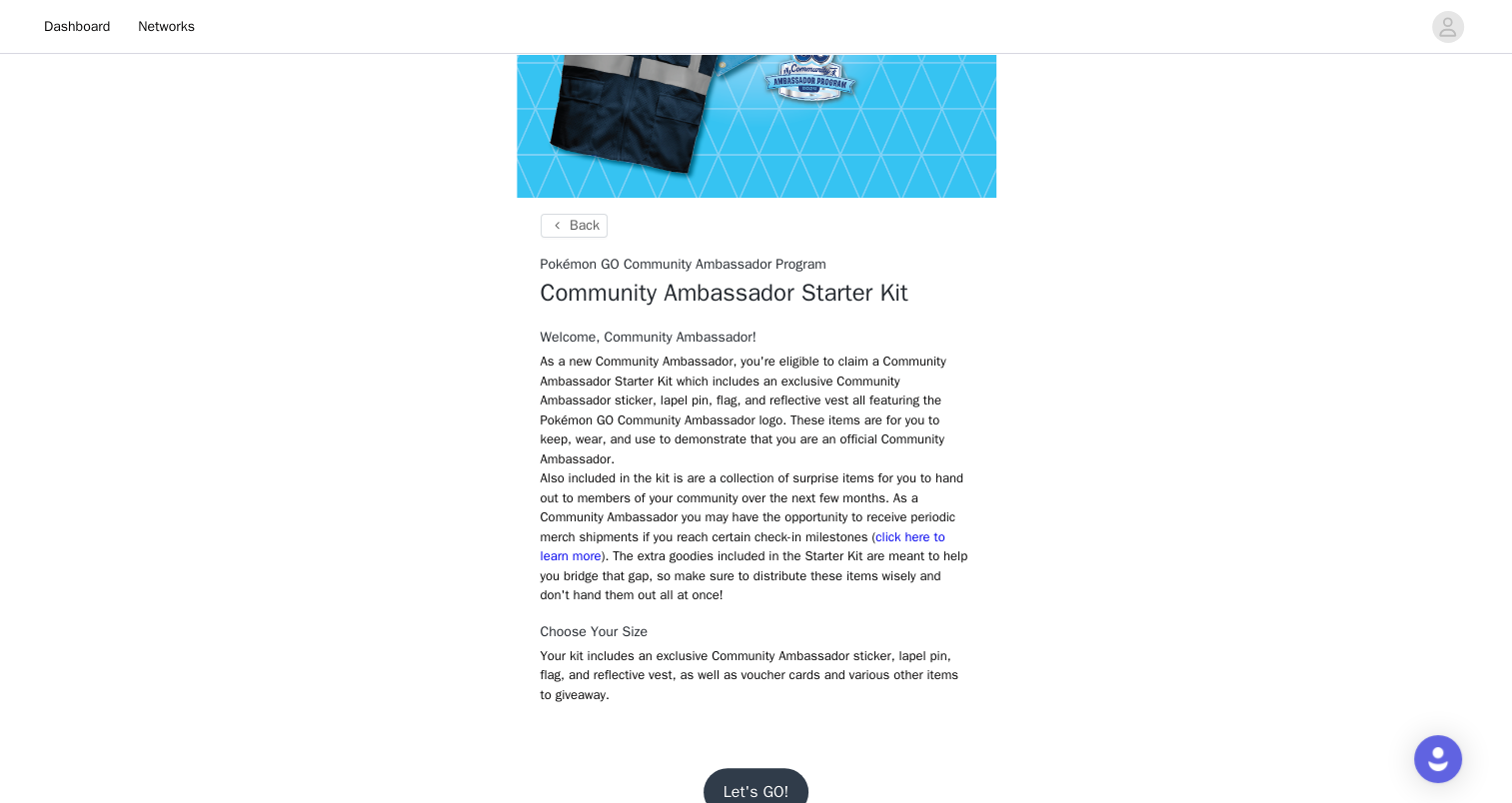 scroll, scrollTop: 376, scrollLeft: 0, axis: vertical 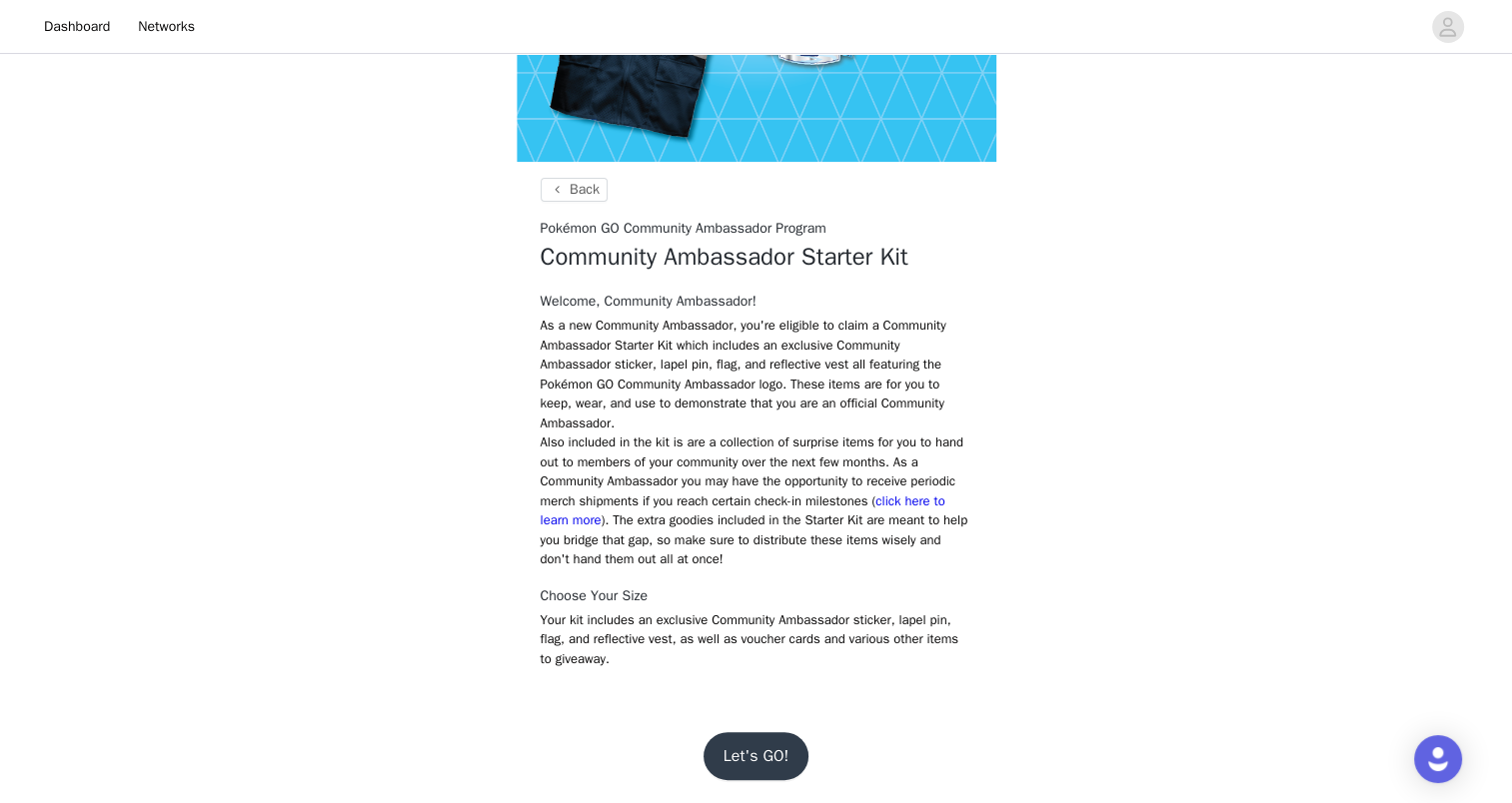 click on "Let's GO!" at bounding box center (756, 756) 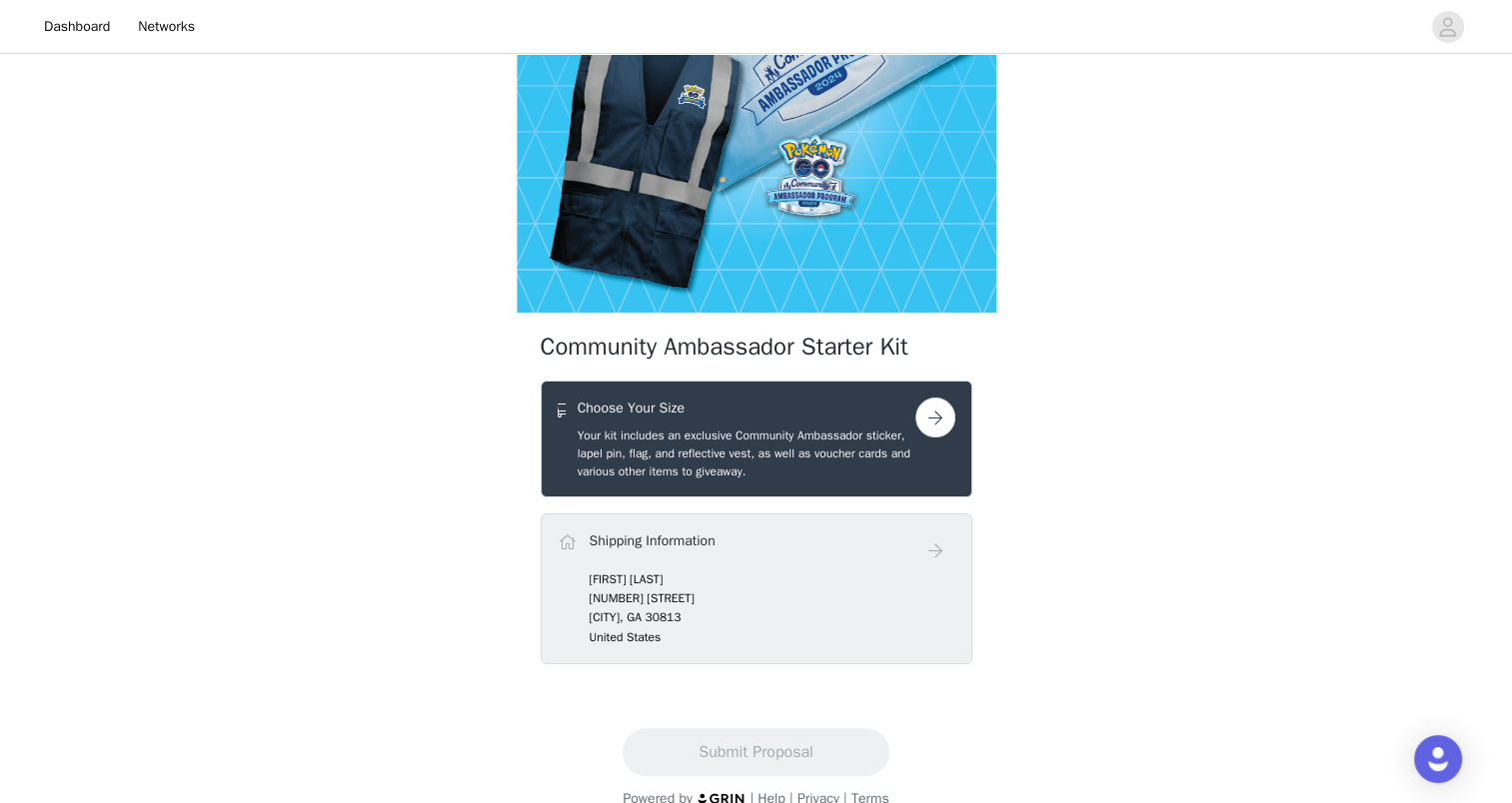 scroll, scrollTop: 254, scrollLeft: 0, axis: vertical 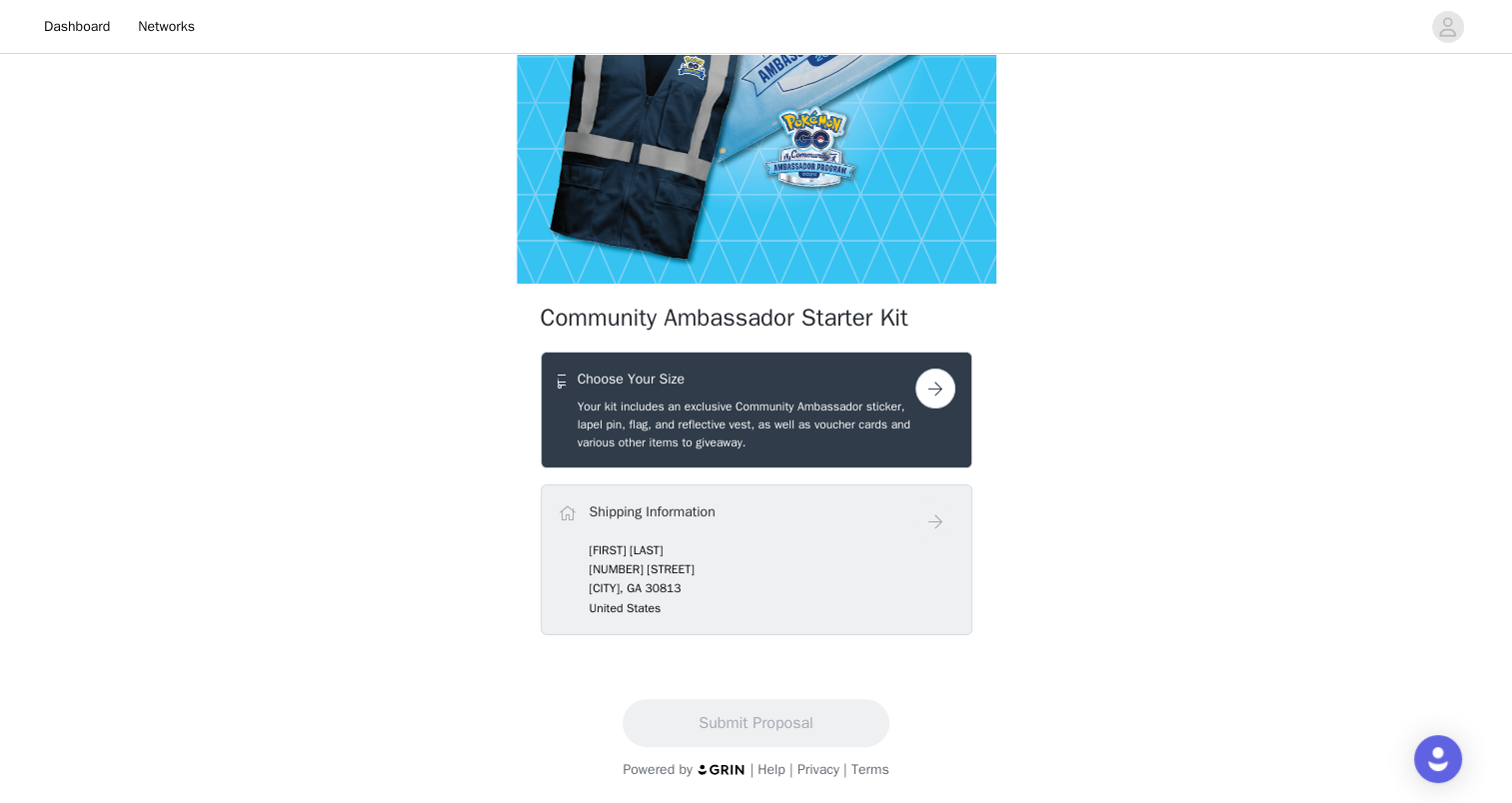 click on "Shipping Information" at bounding box center [653, 515] 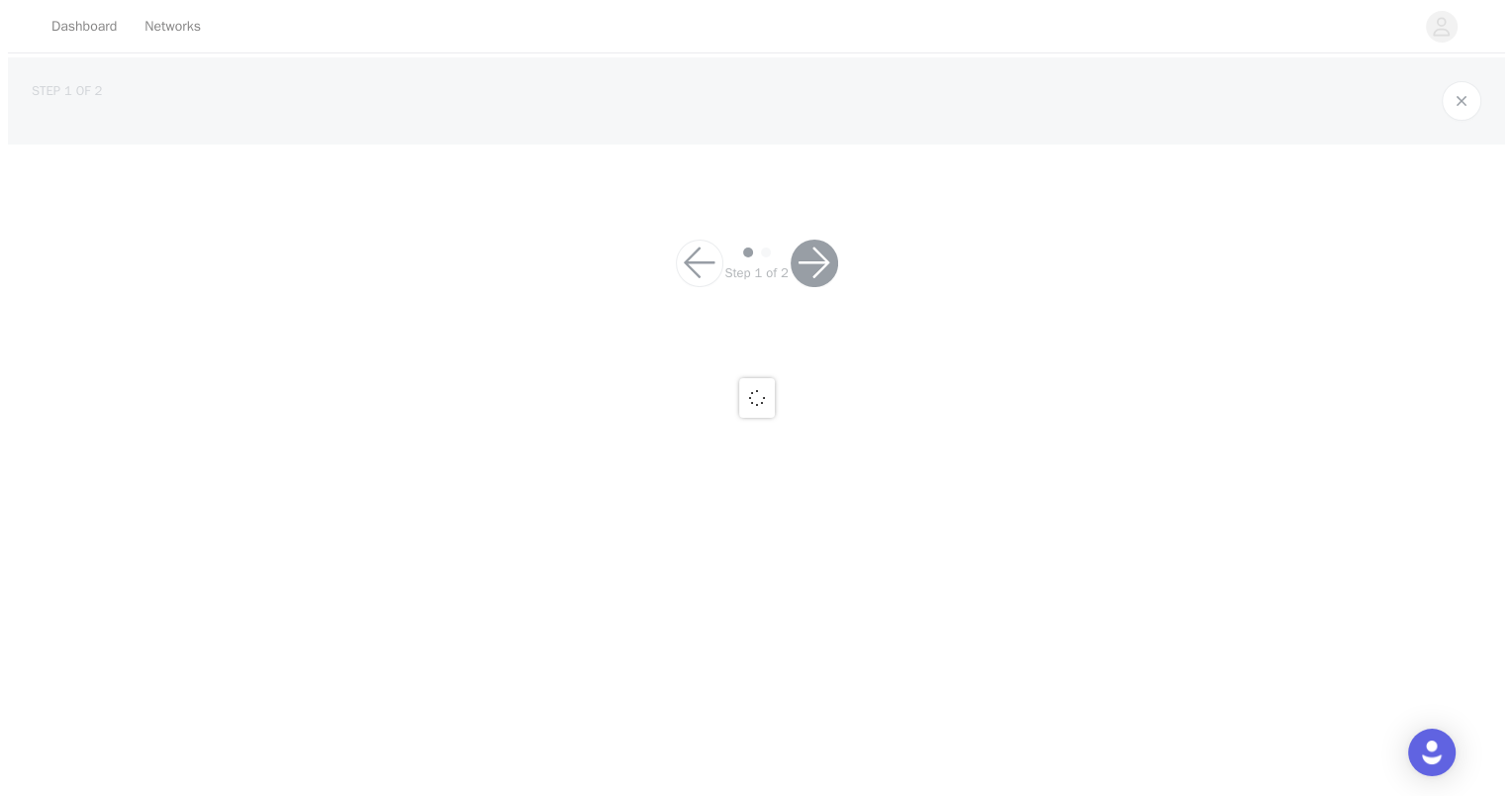 scroll, scrollTop: 0, scrollLeft: 0, axis: both 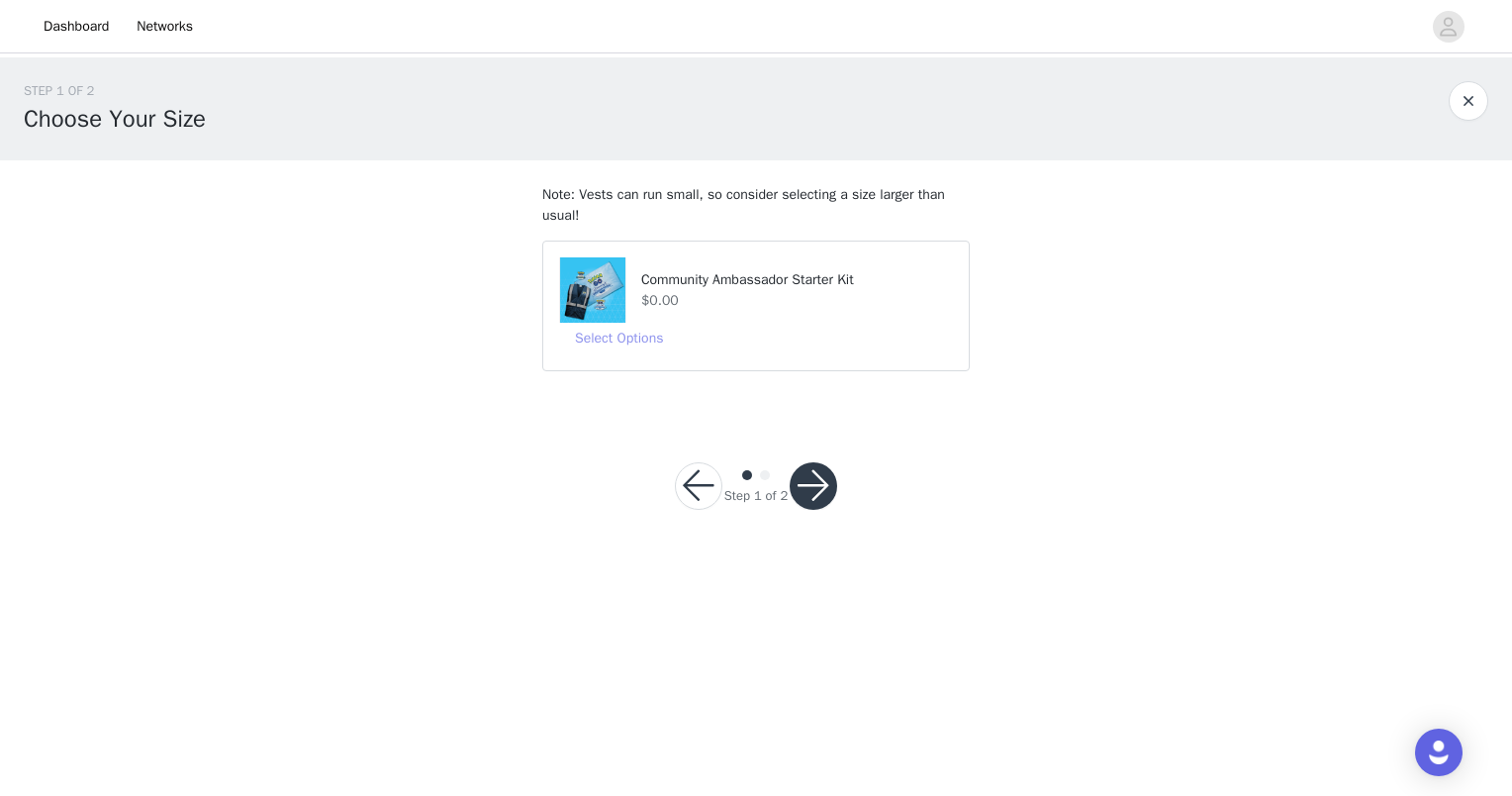 click on "Select Options" at bounding box center (618, 339) 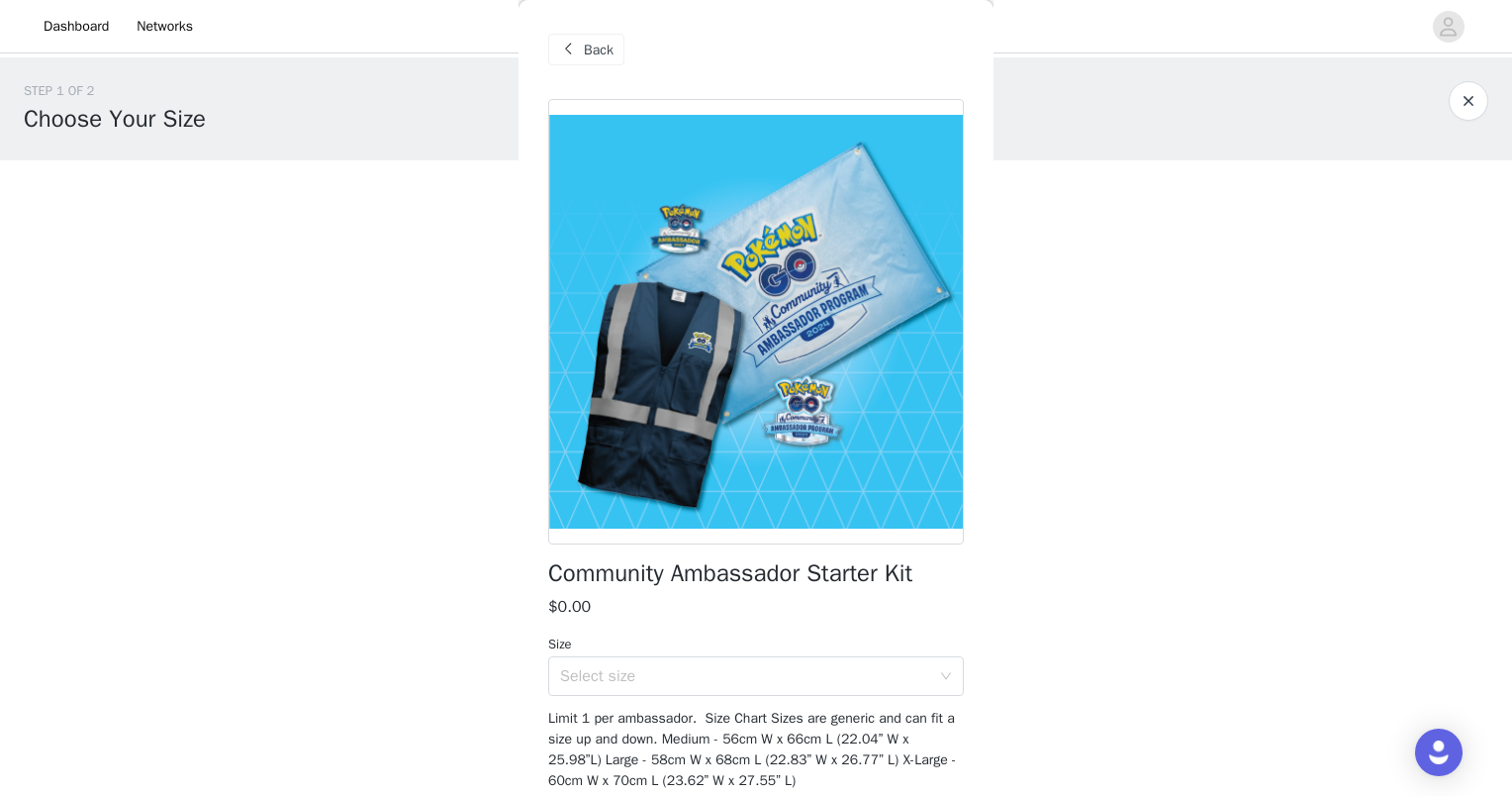 type 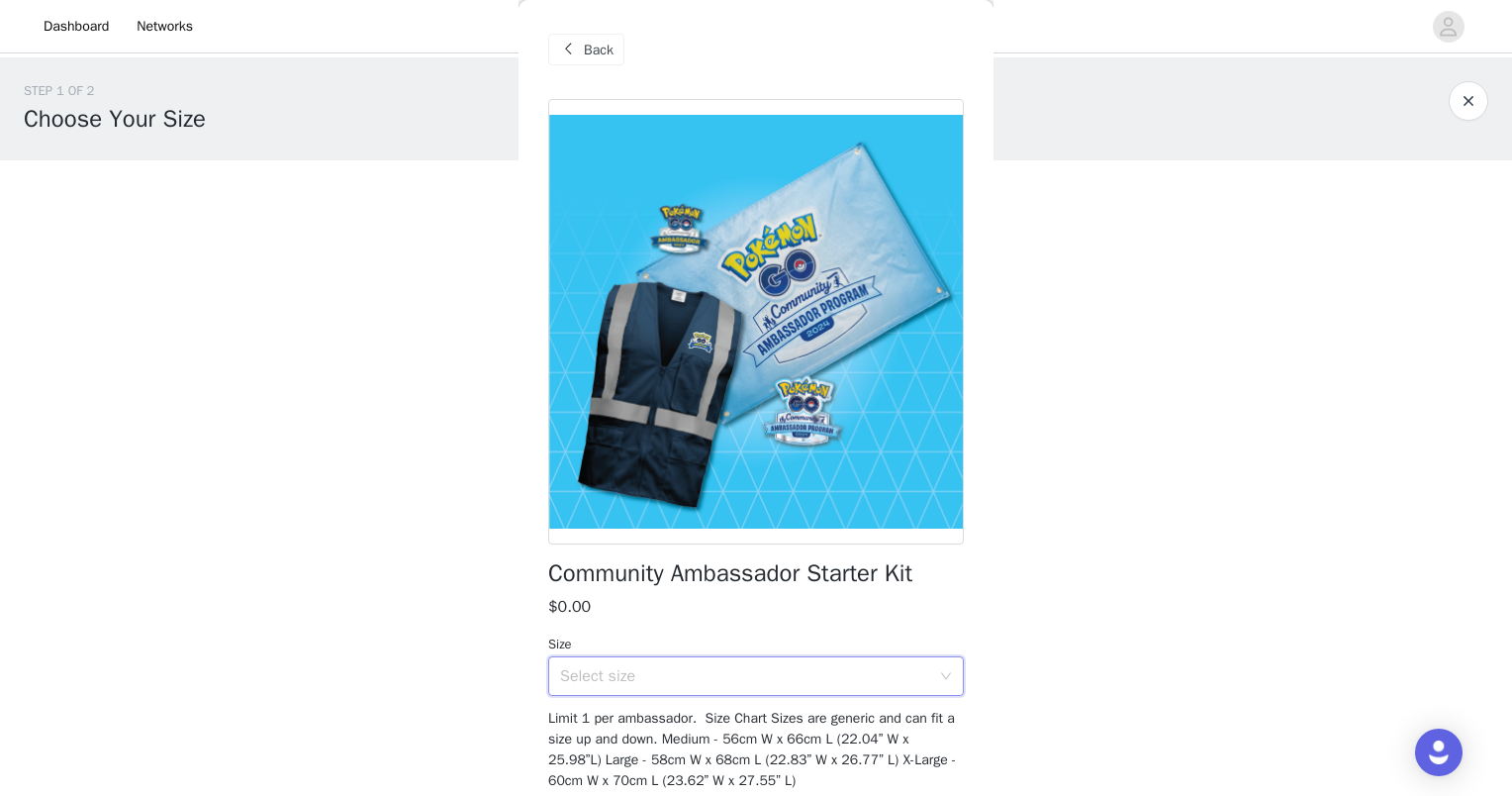 click on "Select size" at bounding box center [749, 676] 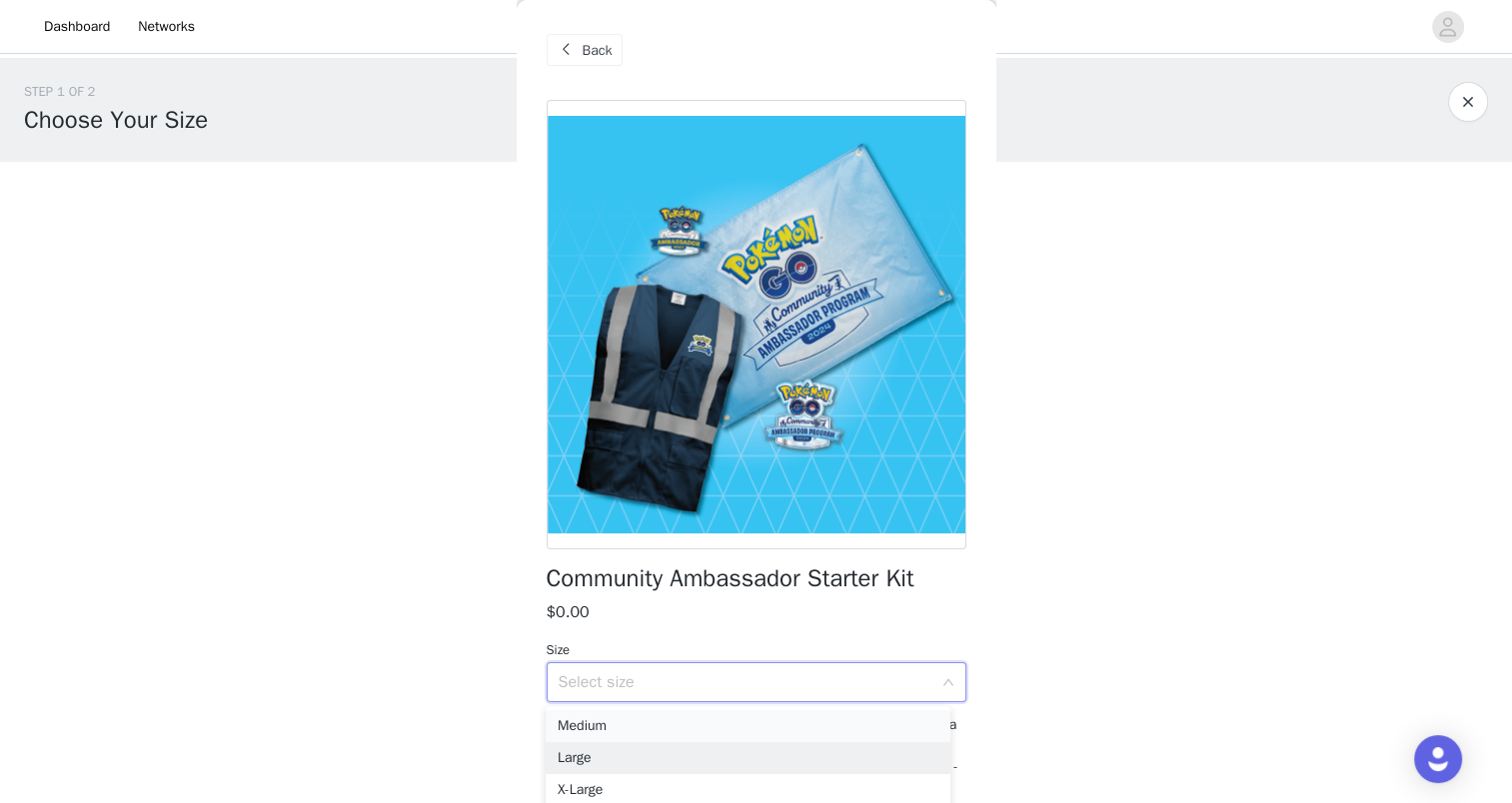 click on "Medium" at bounding box center (748, 726) 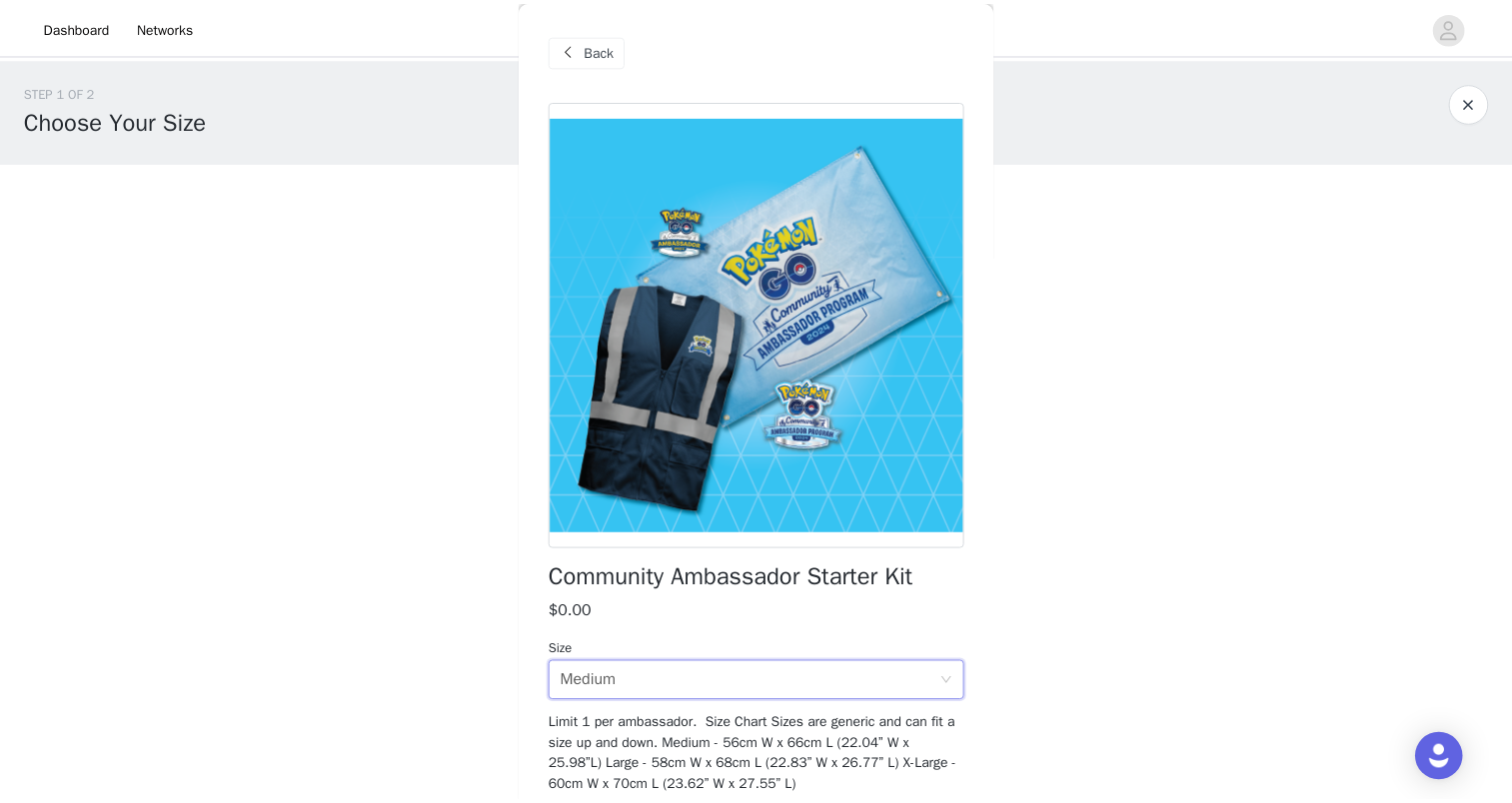 scroll, scrollTop: 78, scrollLeft: 0, axis: vertical 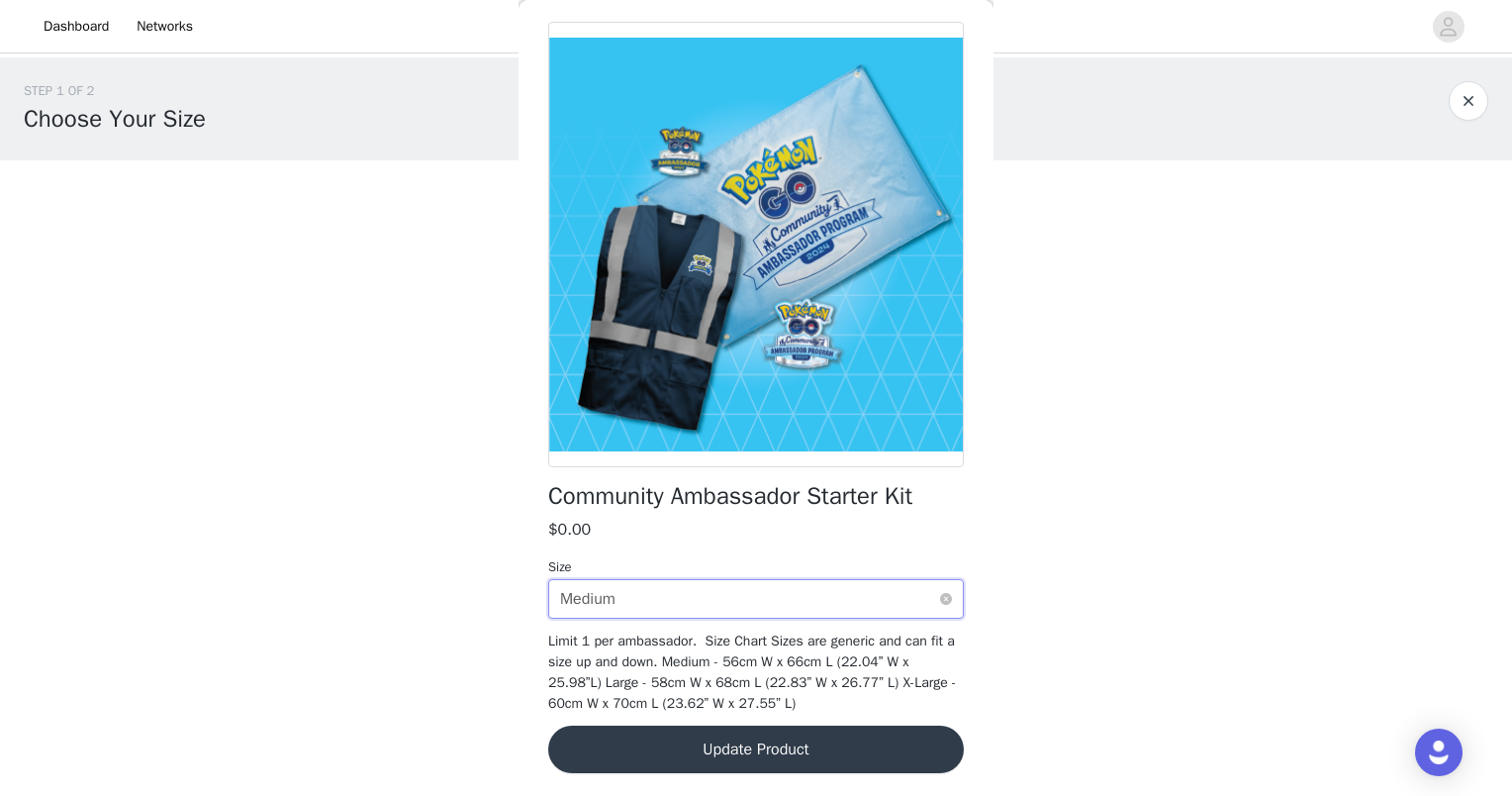 click on "Select size Medium" at bounding box center (749, 599) 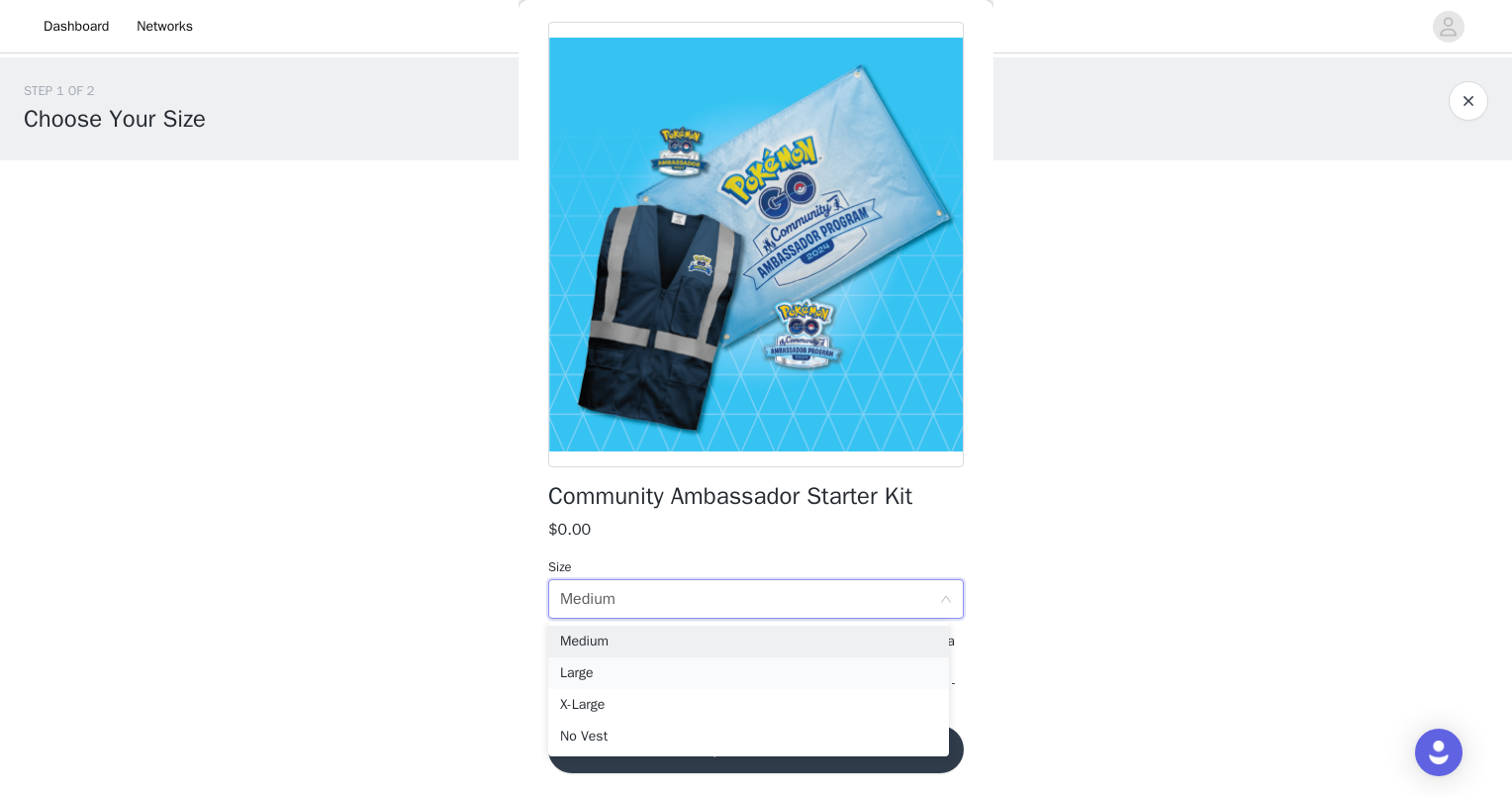 click on "Large" at bounding box center (748, 673) 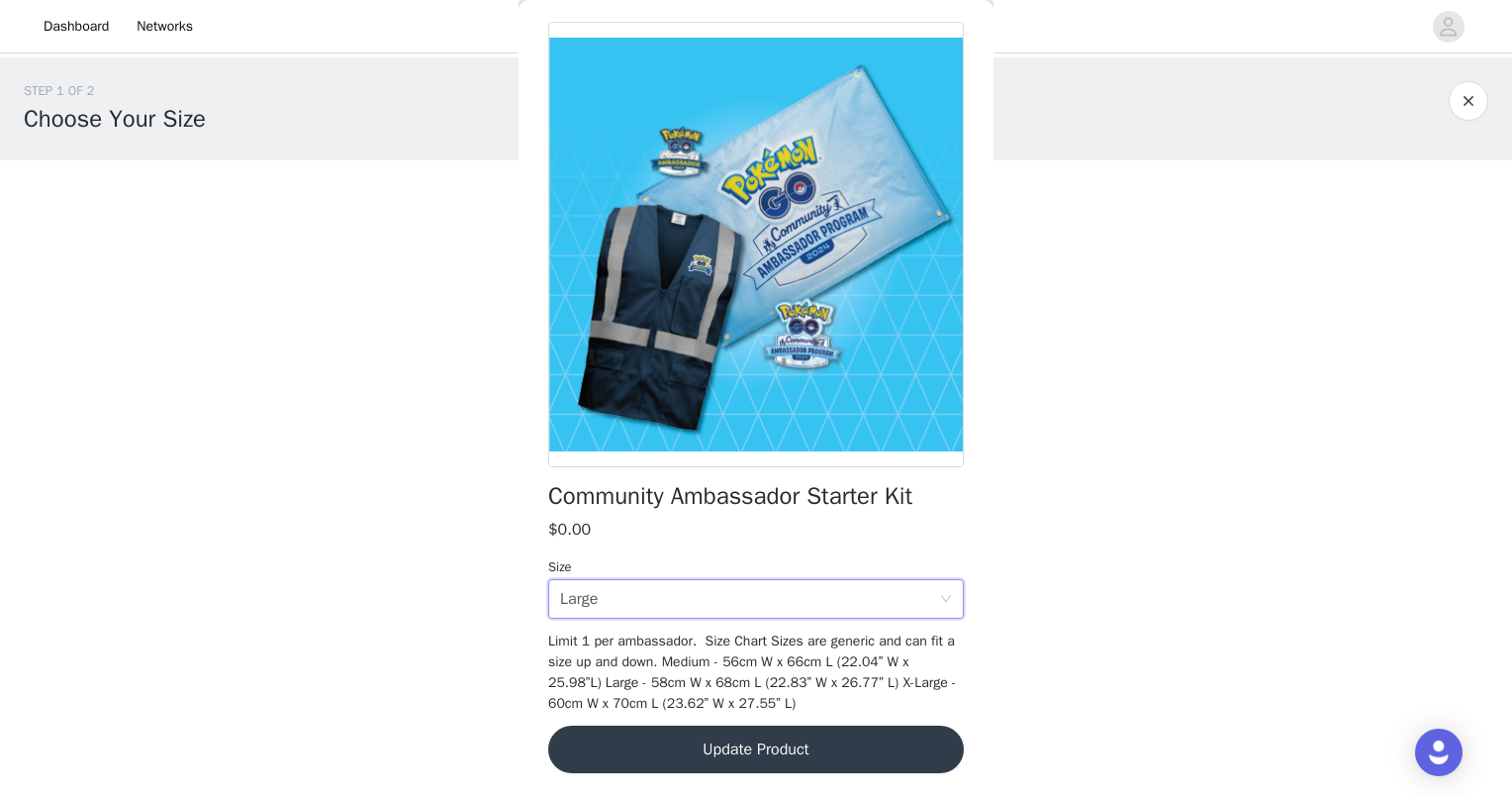 click on "Dashboard Networks
STEP 1 OF 2
Choose Your Size
Note: Vests can run small, so consider selecting a size larger than usual!                 Community Ambassador Starter Kit     $0.00     Select Options             Back     Community Ambassador Starter Kit       $0.00         Size   Select size Large   Limit 1 per ambassador.  Size Chart Sizes are generic and can fit a size up and down. Medium - 56cm W x 66cm L (22.04” W x 25.98”L) Large - 58cm W x 68cm L (22.83” W x 26.77” L) X-Large - 60cm W x 70cm L (23.62” W x 27.55” L)     Update Product
Step 1 of 2
Medium Large X-Large No Vest" at bounding box center (756, 398) 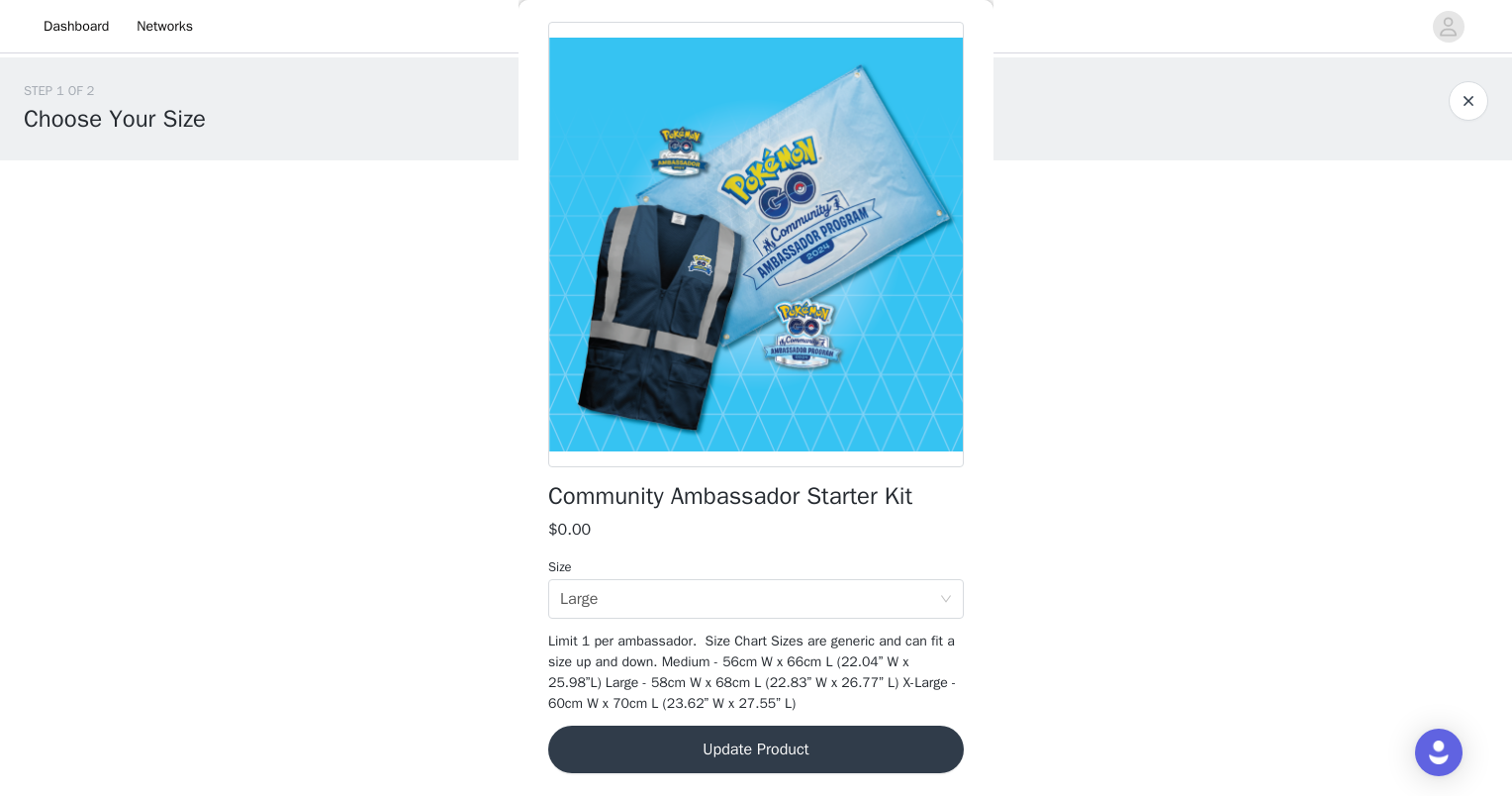 click on "Update Product" at bounding box center (756, 749) 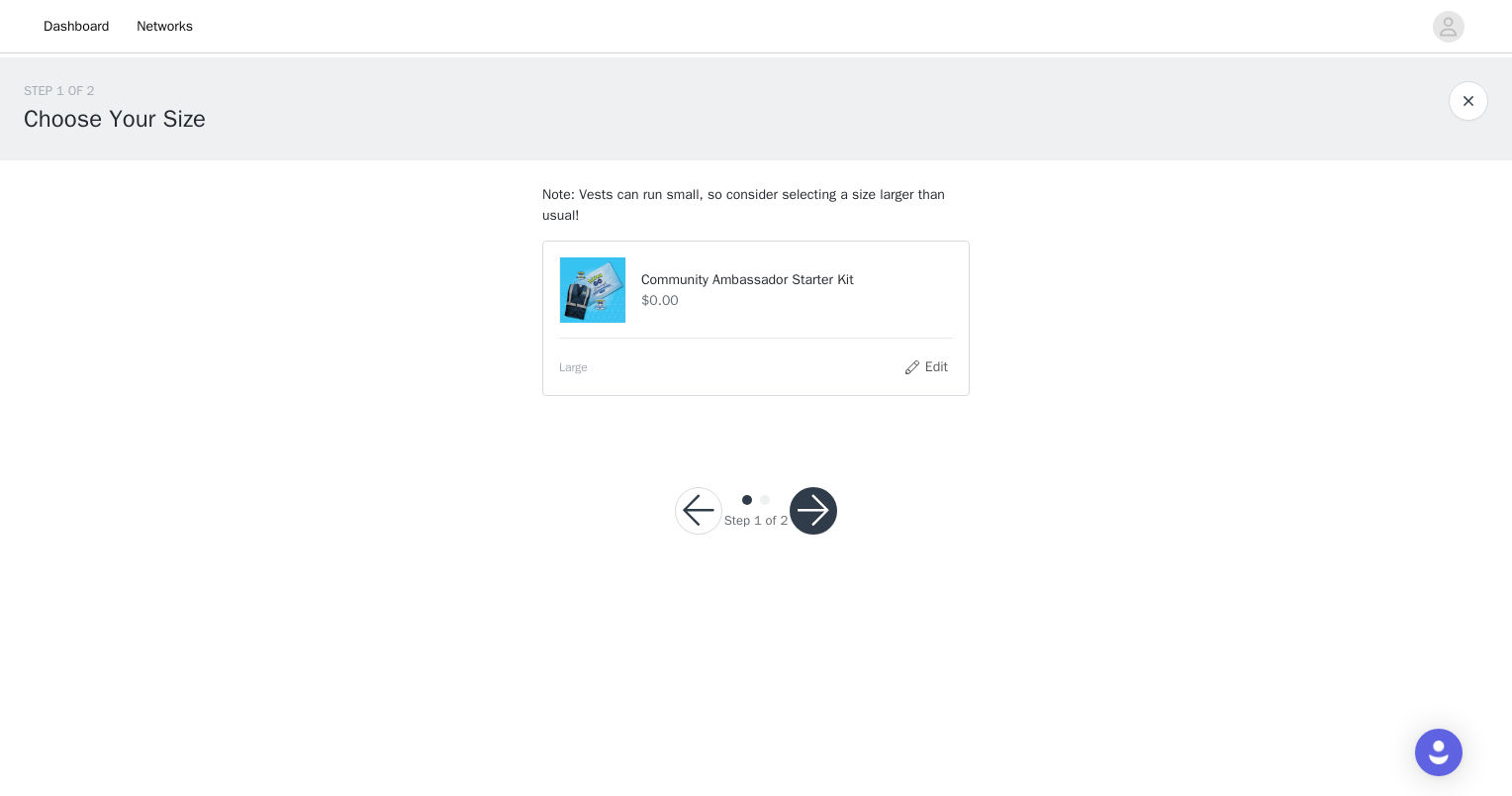 click at bounding box center (813, 511) 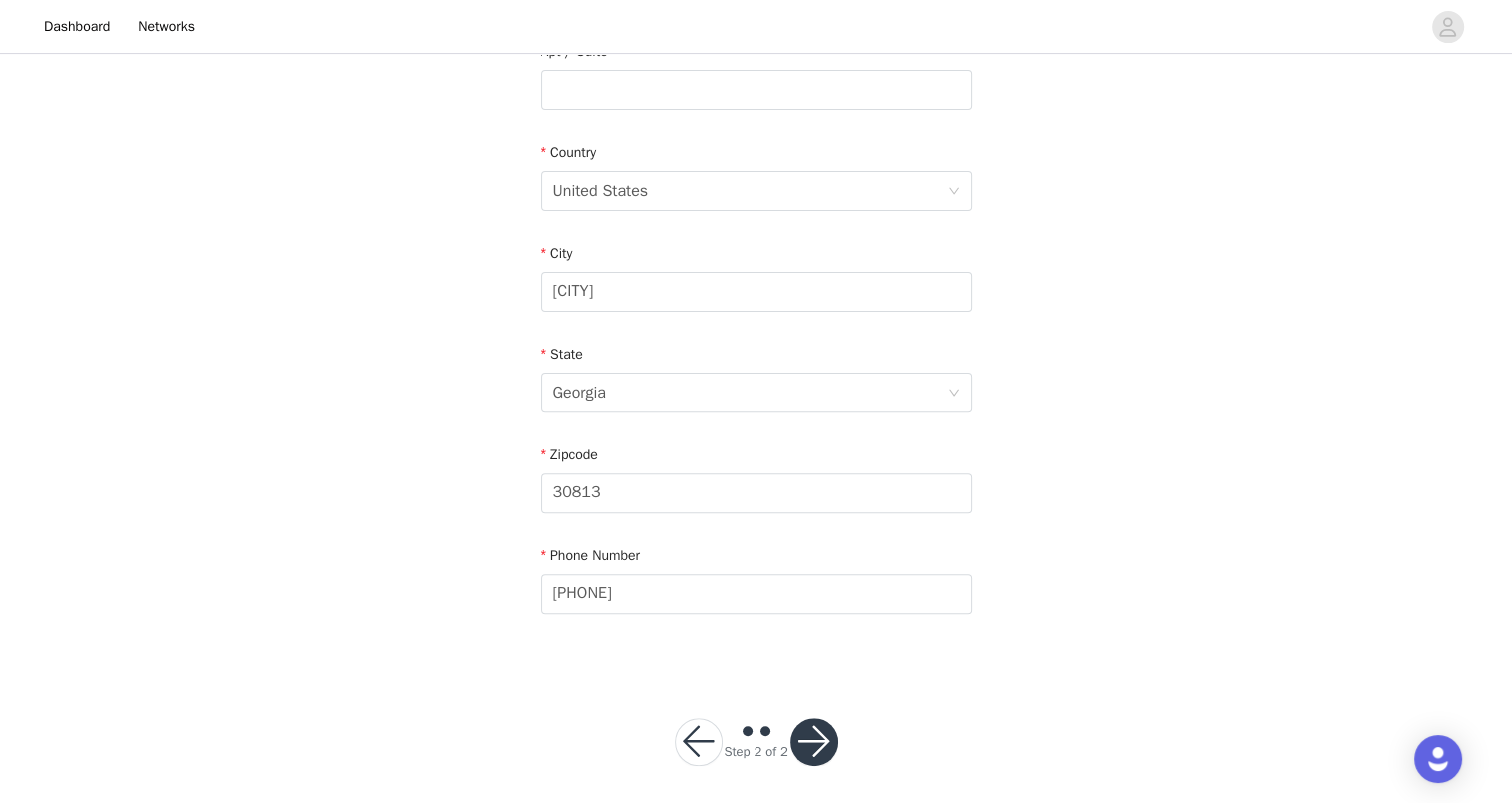 scroll, scrollTop: 579, scrollLeft: 0, axis: vertical 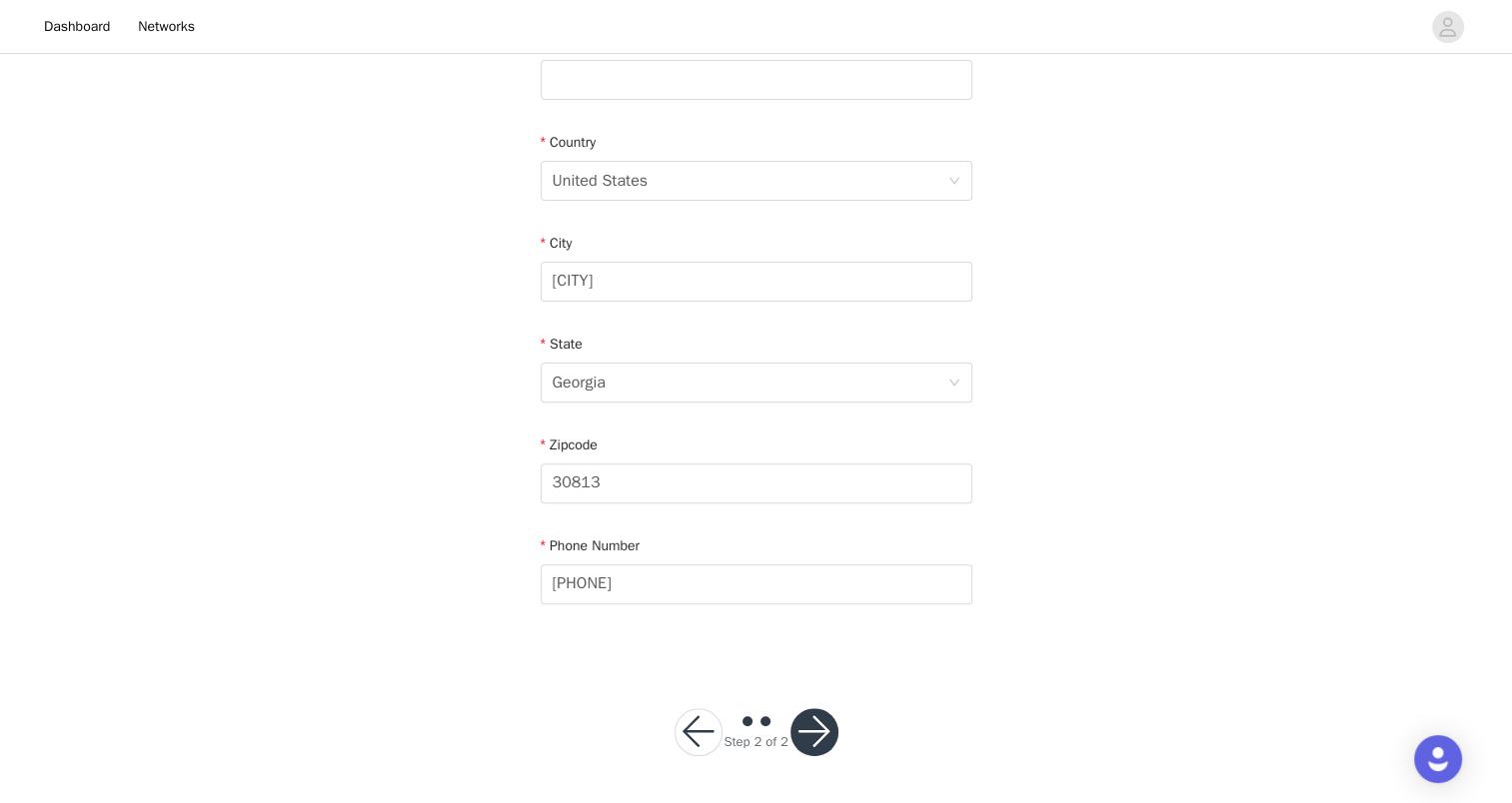 click at bounding box center (814, 732) 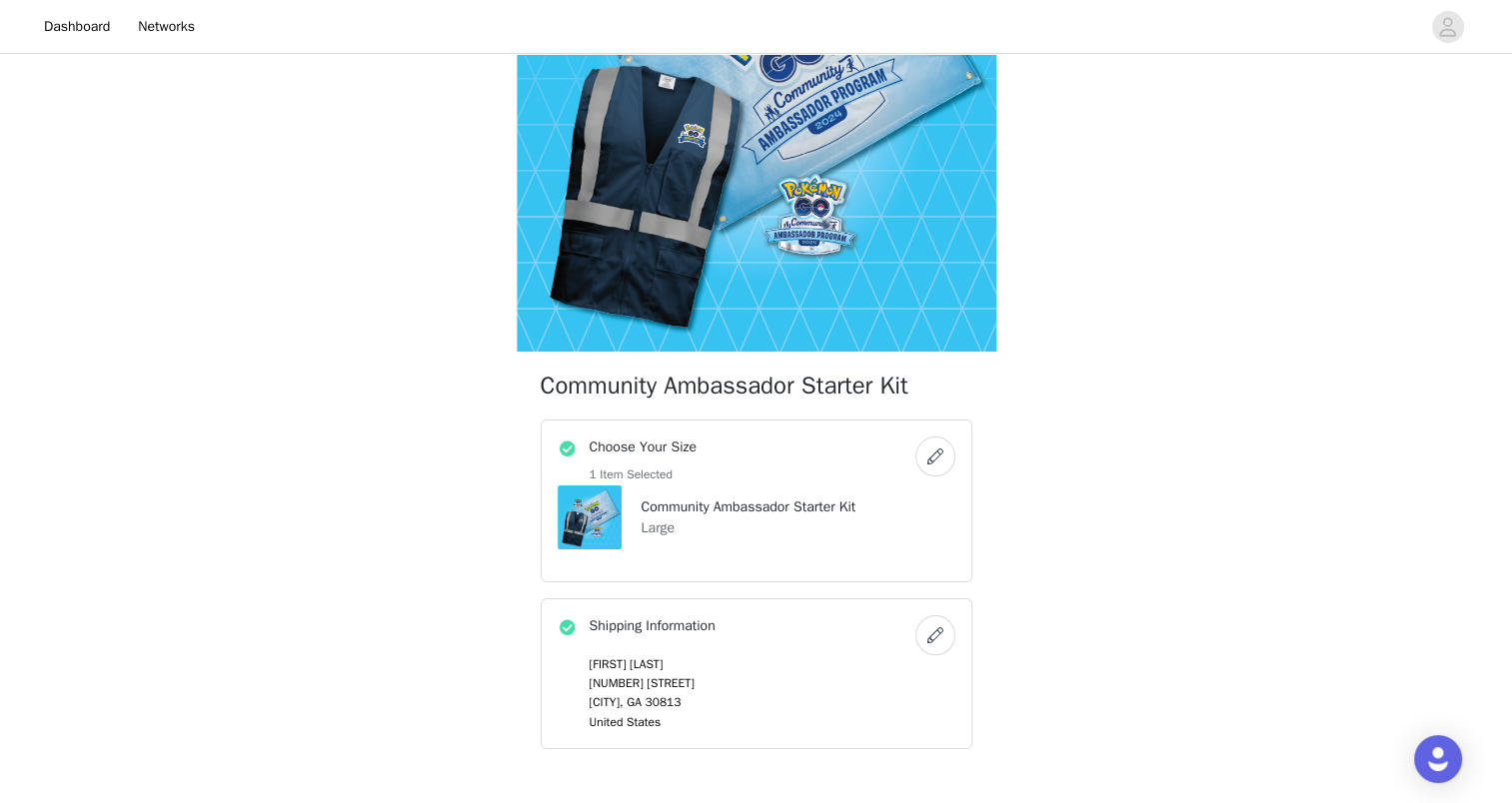 scroll, scrollTop: 300, scrollLeft: 0, axis: vertical 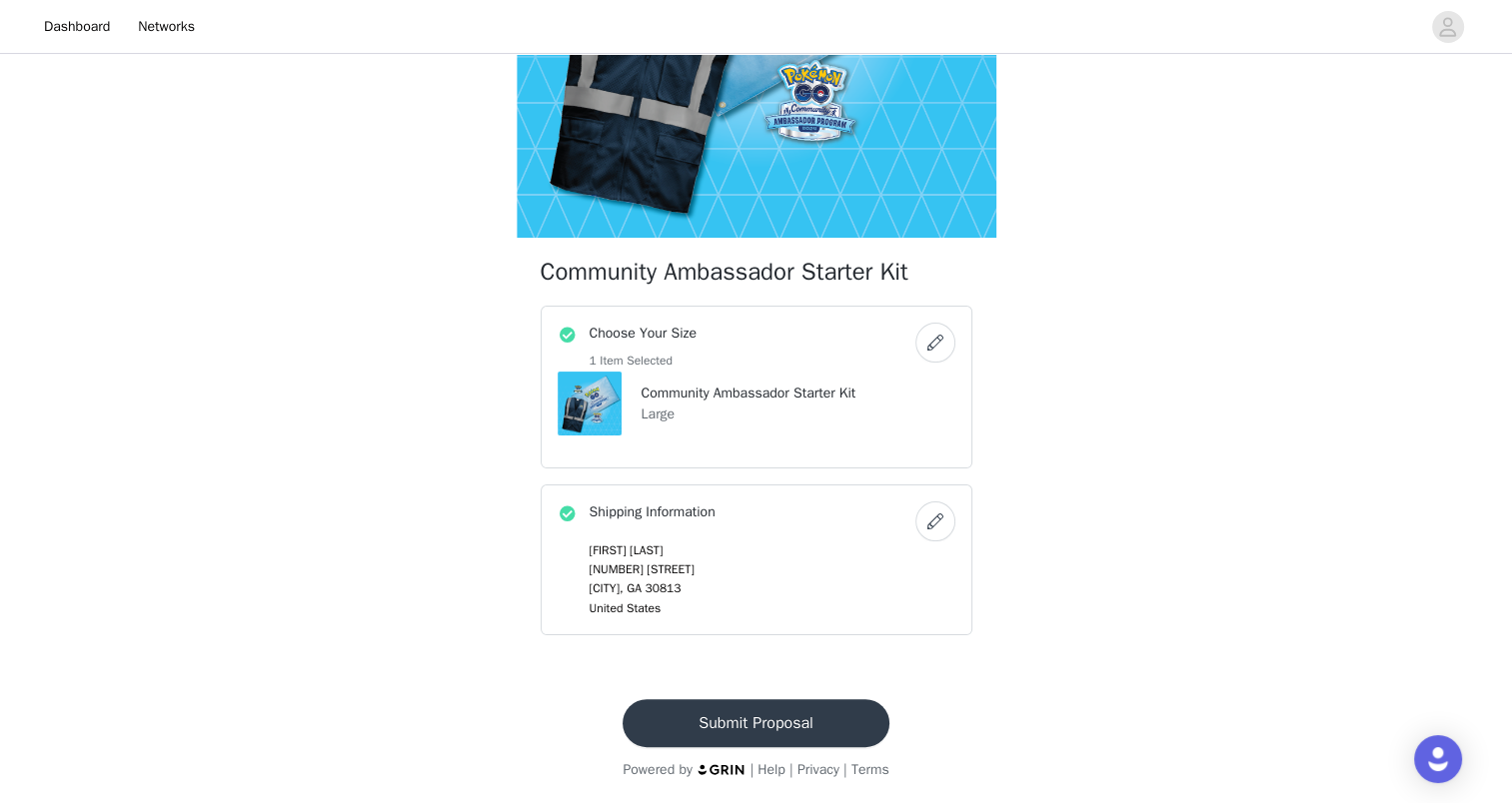 click on "Submit Proposal" at bounding box center (756, 723) 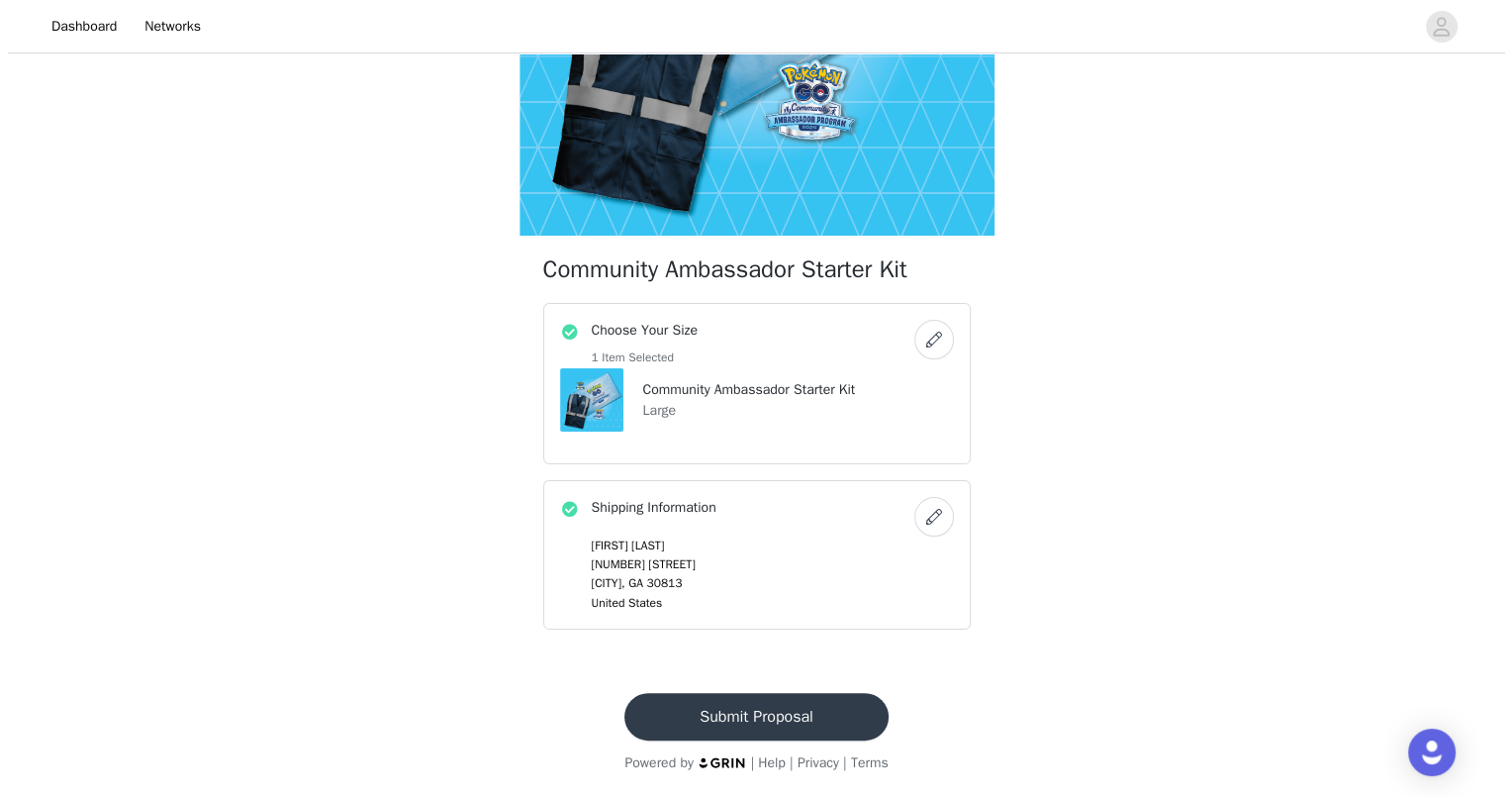 scroll, scrollTop: 0, scrollLeft: 0, axis: both 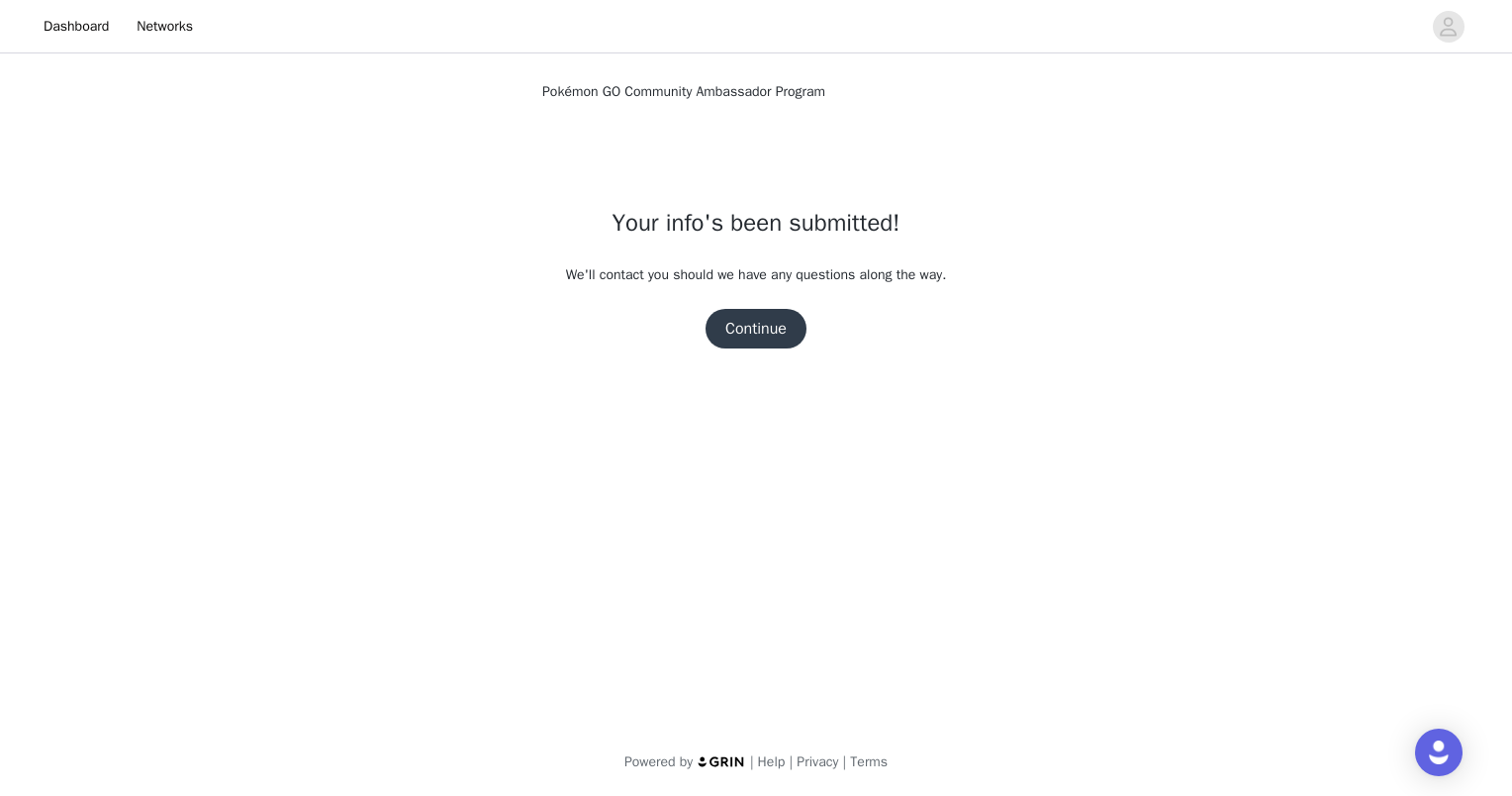 click on "Continue" at bounding box center [756, 329] 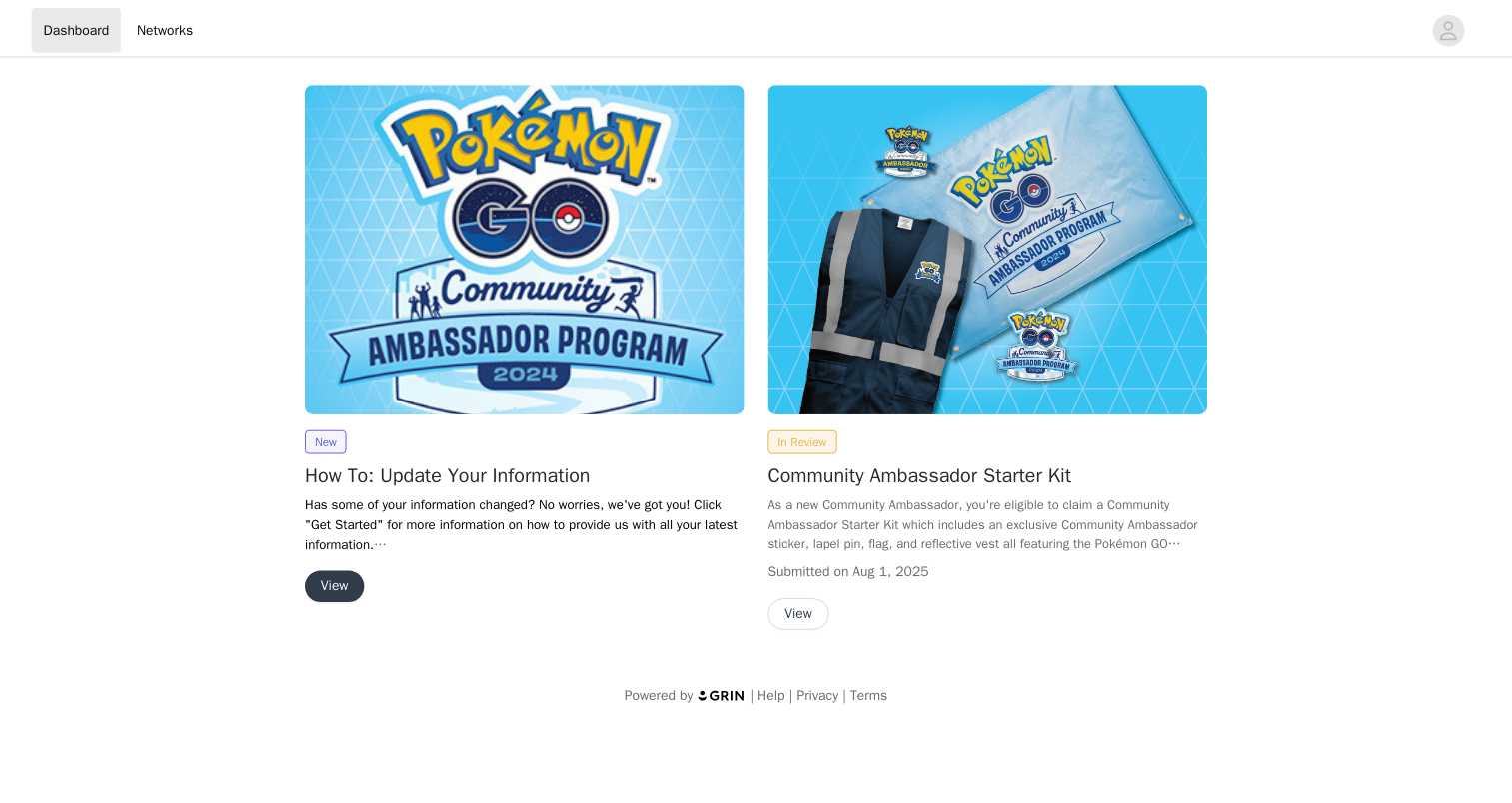 scroll, scrollTop: 0, scrollLeft: 0, axis: both 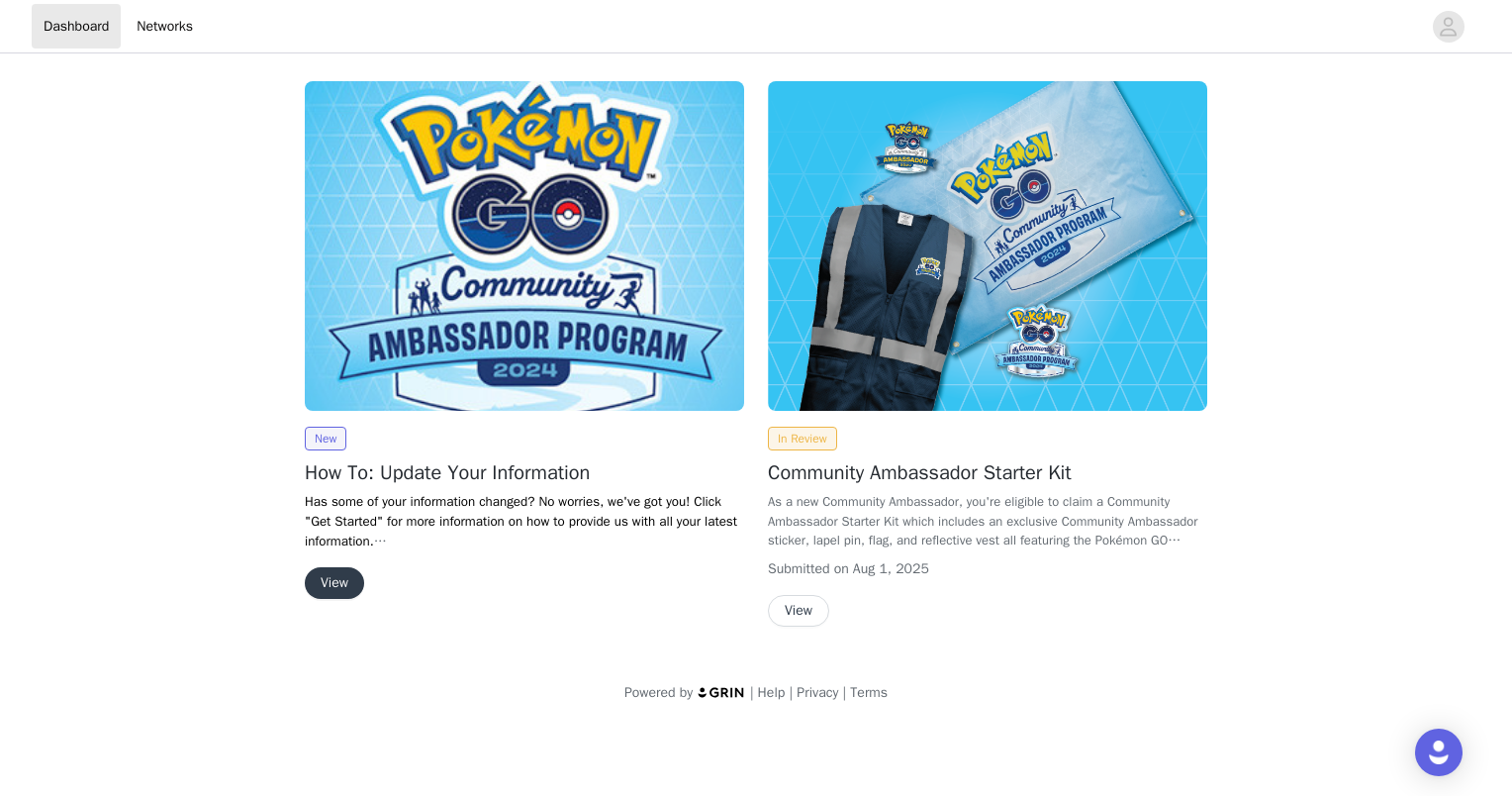 click on "View" at bounding box center [334, 583] 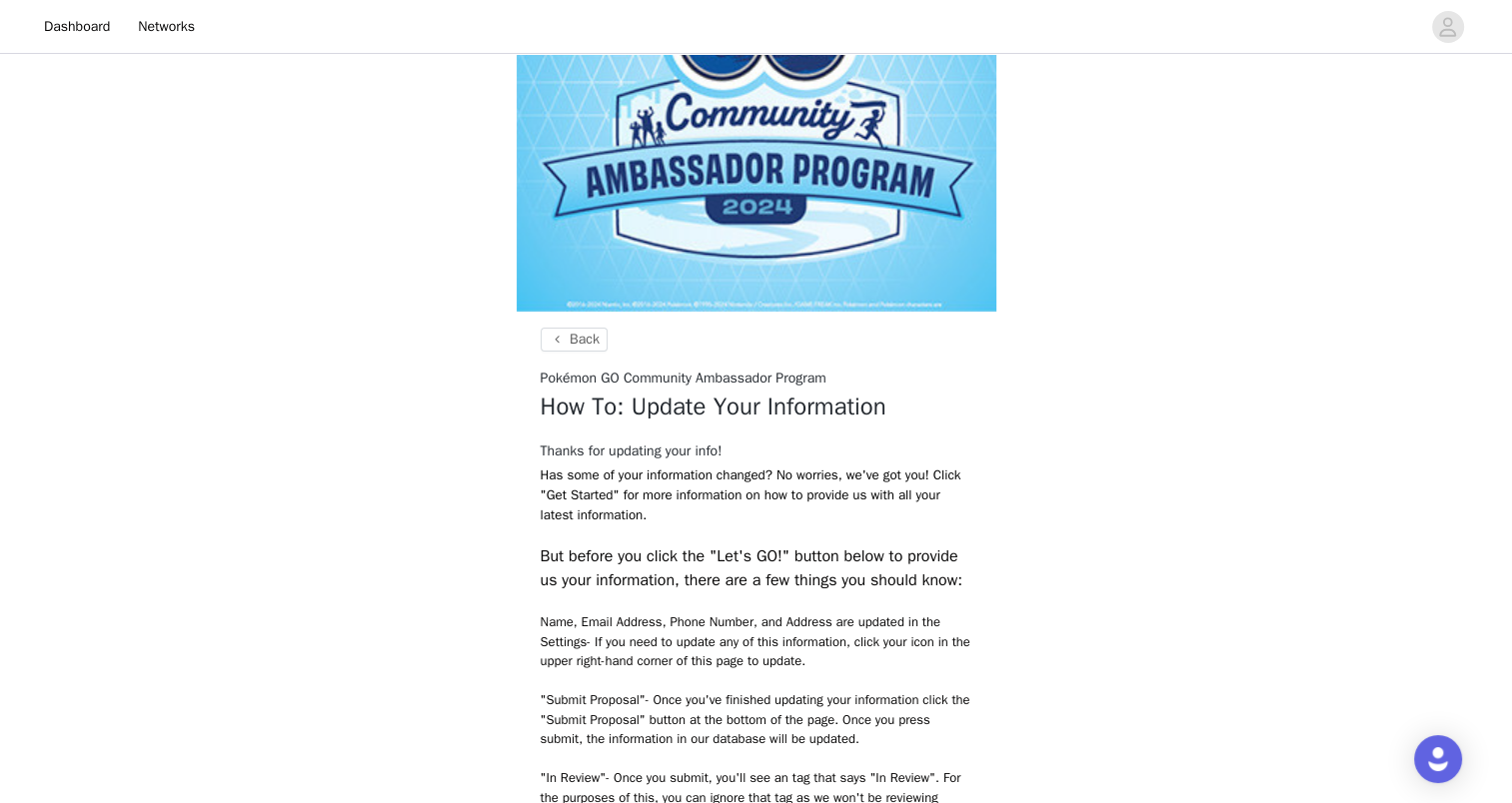scroll, scrollTop: 232, scrollLeft: 0, axis: vertical 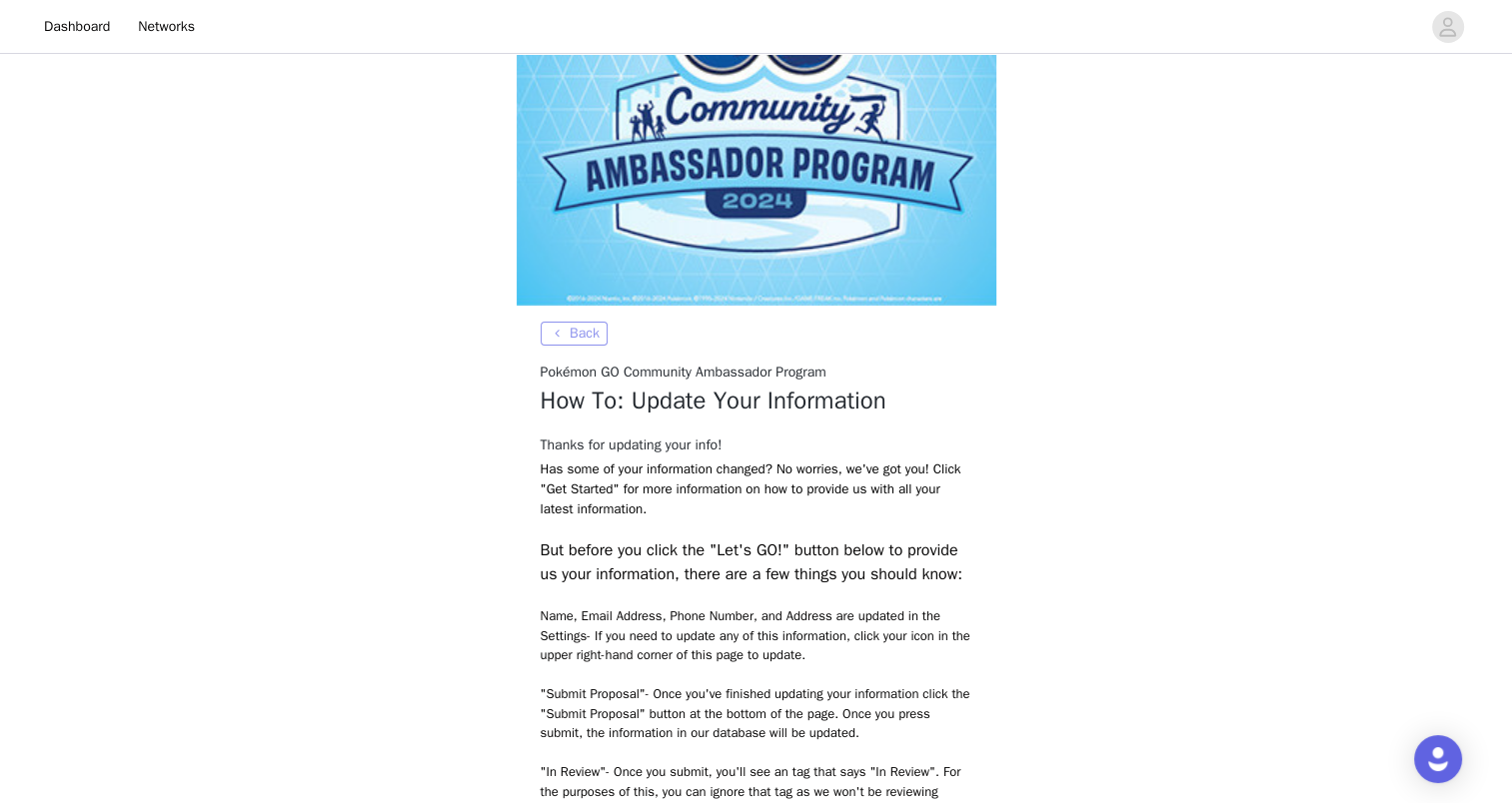 click on "Back" at bounding box center [574, 334] 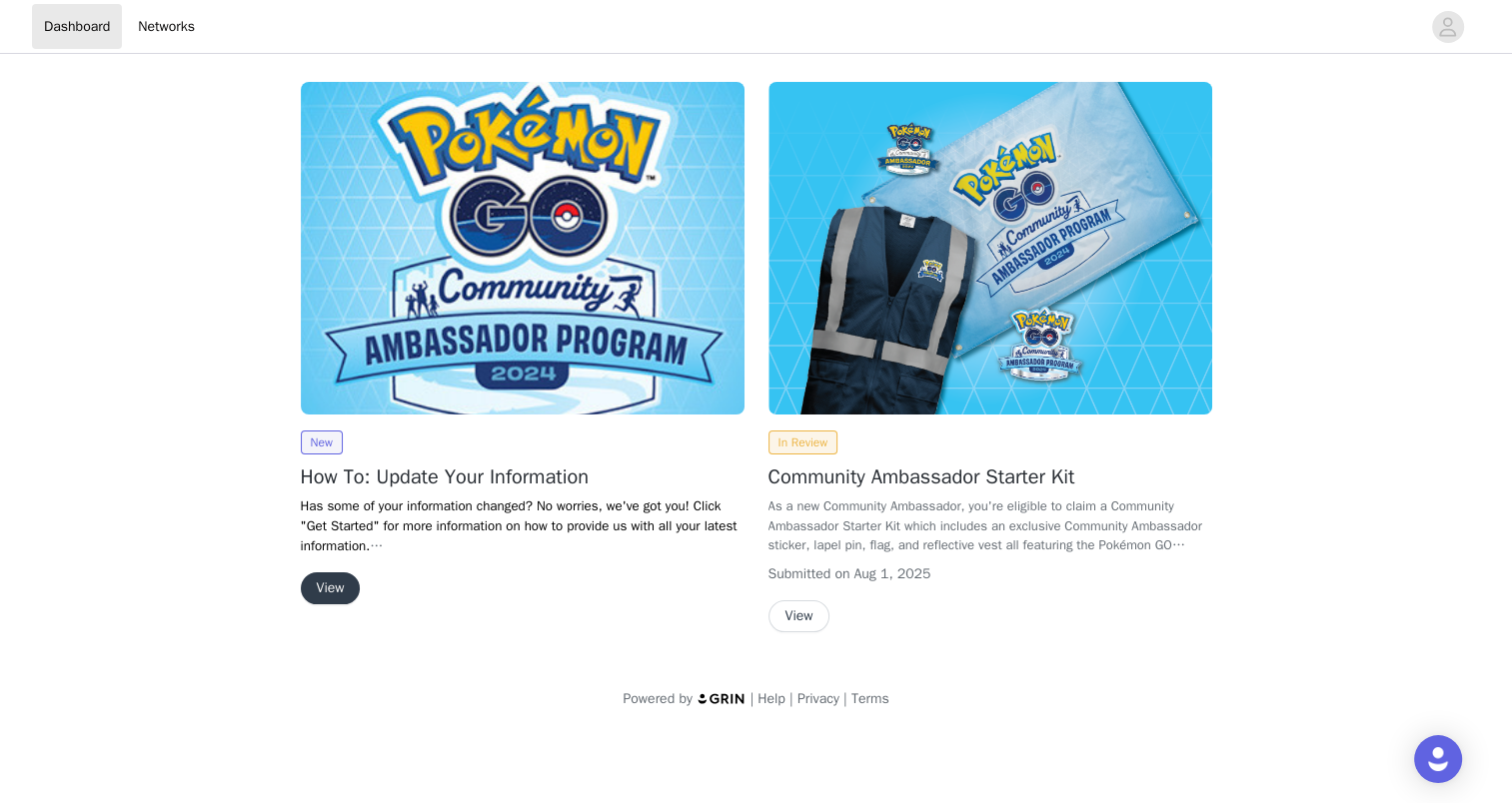 scroll, scrollTop: 0, scrollLeft: 0, axis: both 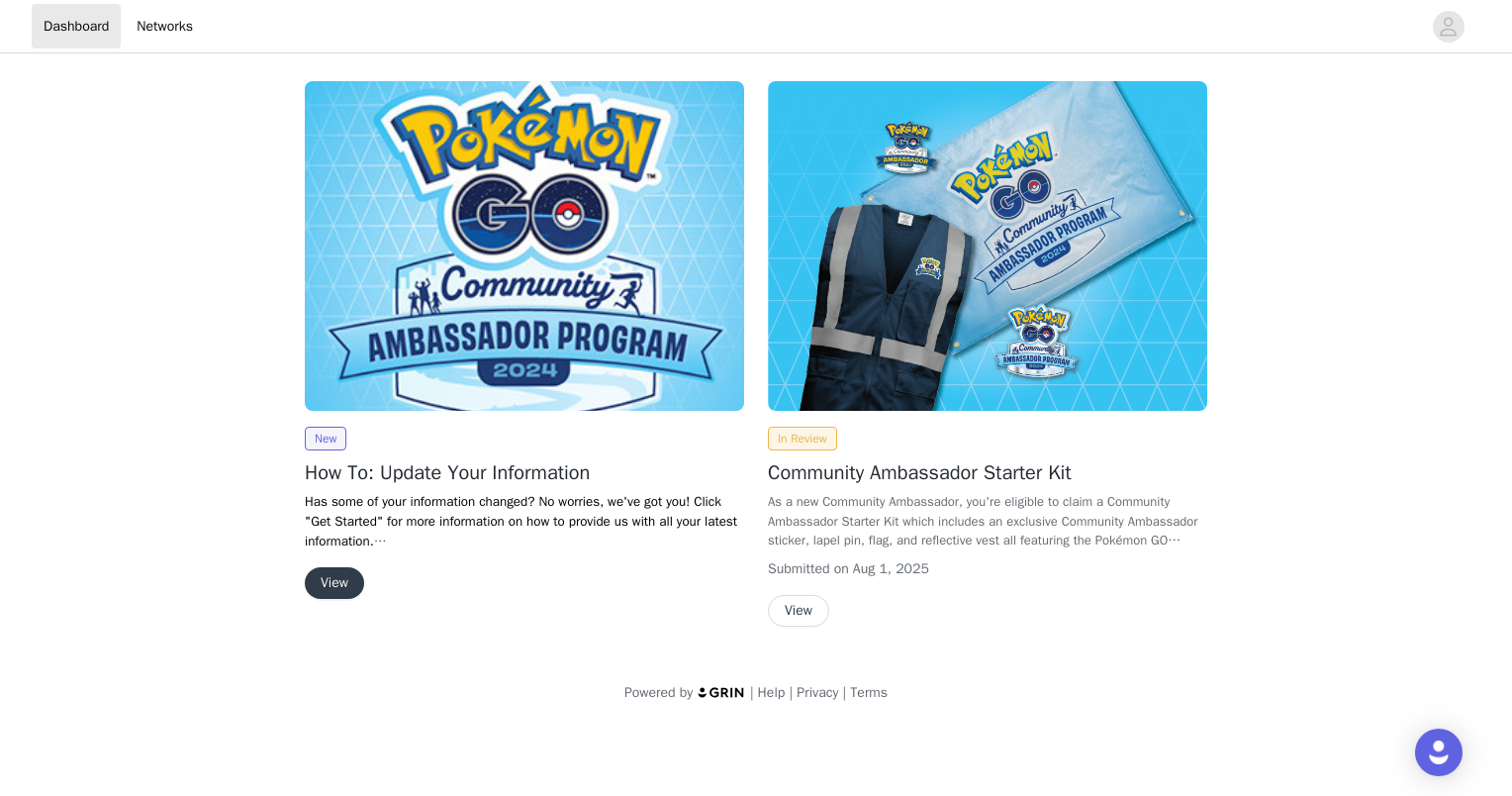 click on "View" at bounding box center (334, 583) 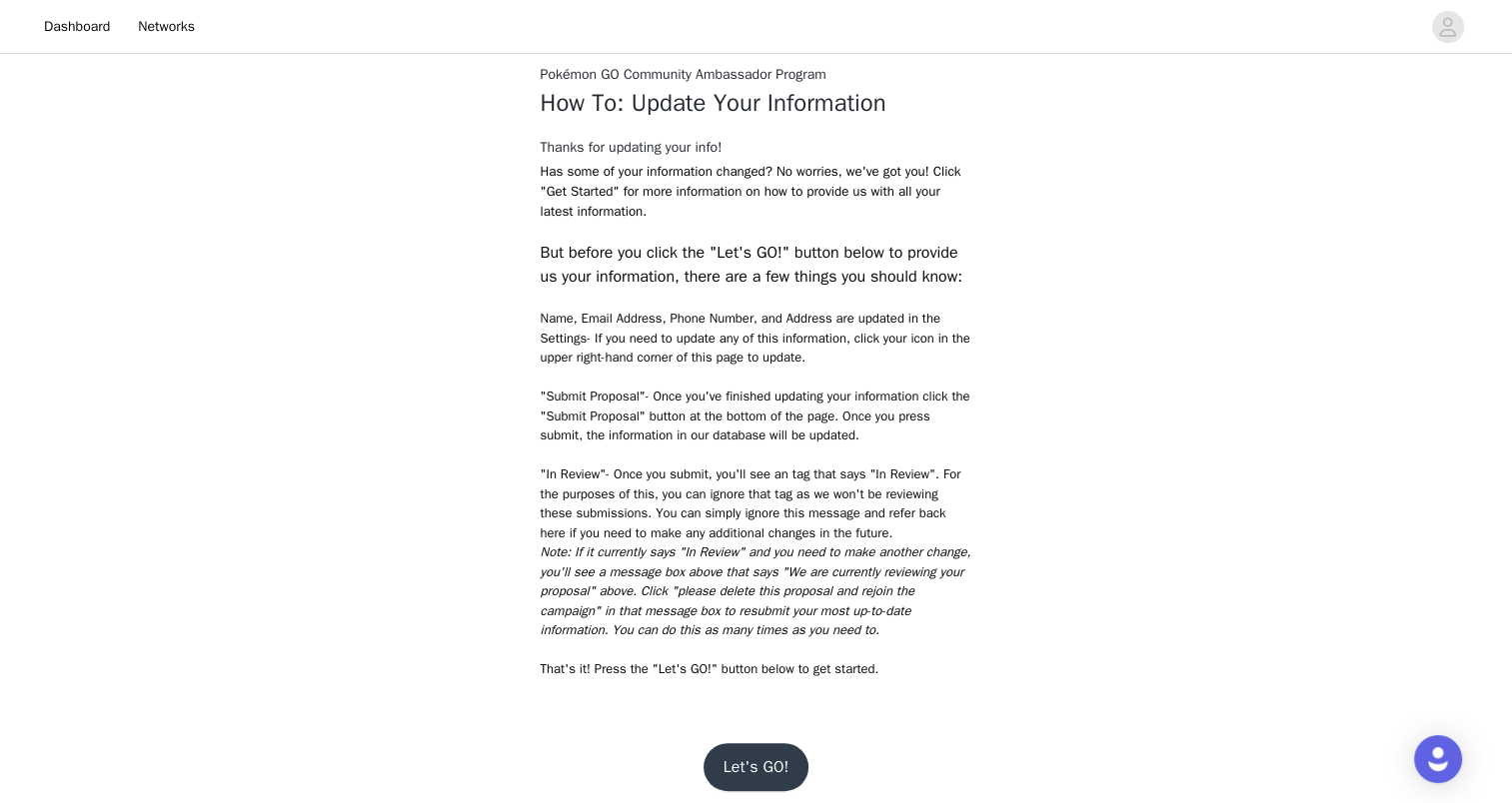 scroll, scrollTop: 540, scrollLeft: 0, axis: vertical 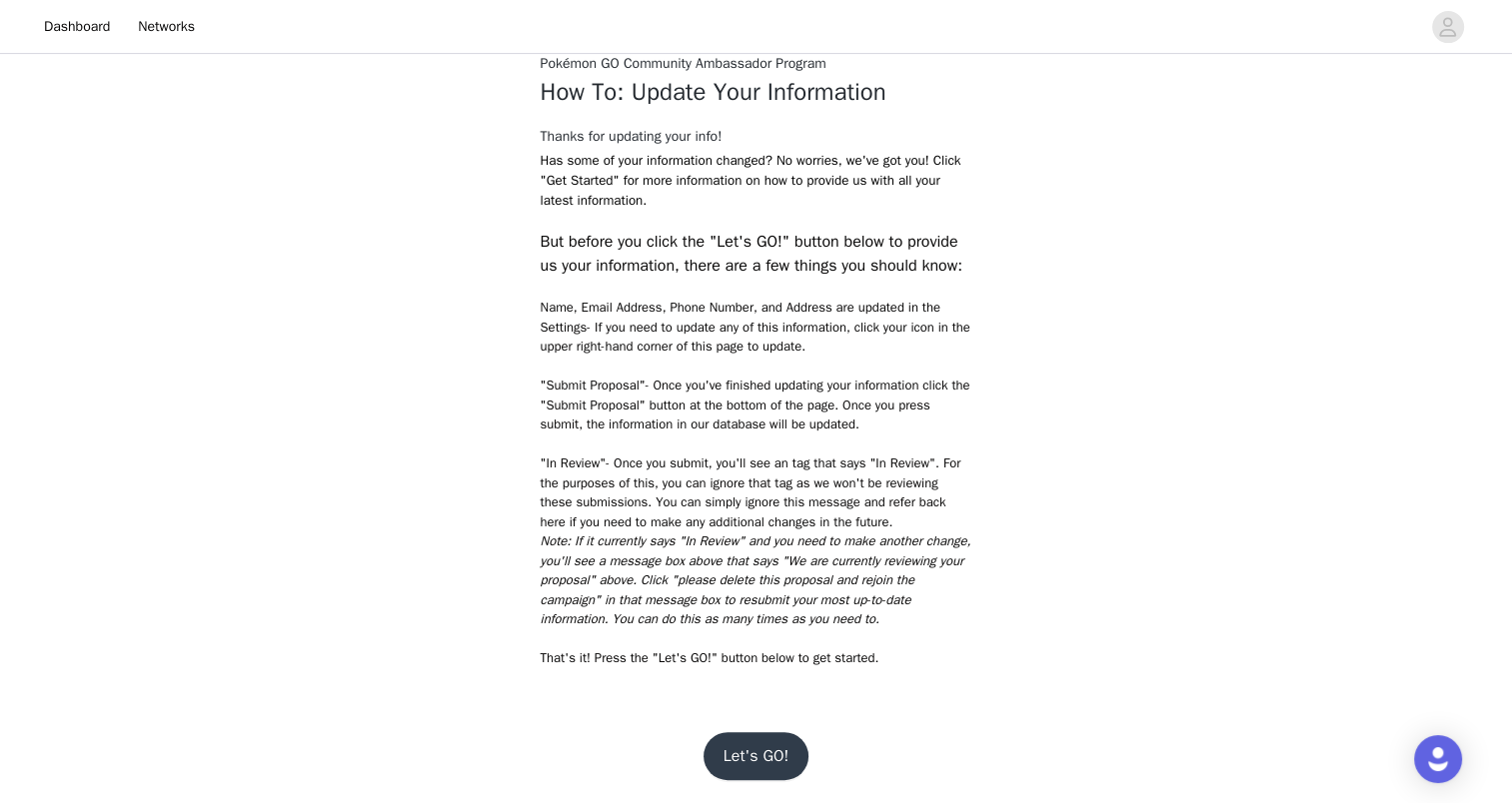 click on "Let's GO!" at bounding box center (756, 756) 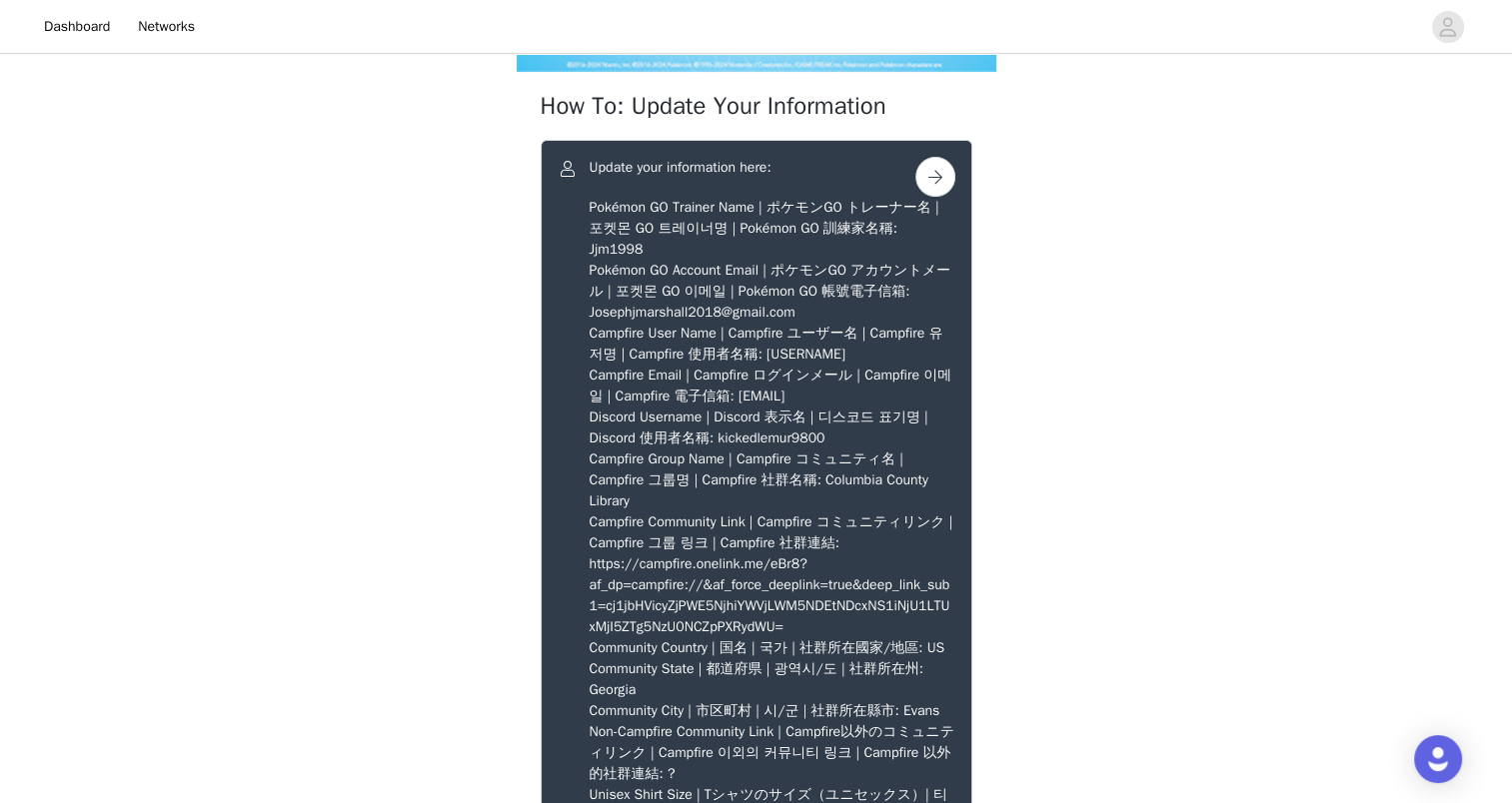 scroll, scrollTop: 462, scrollLeft: 0, axis: vertical 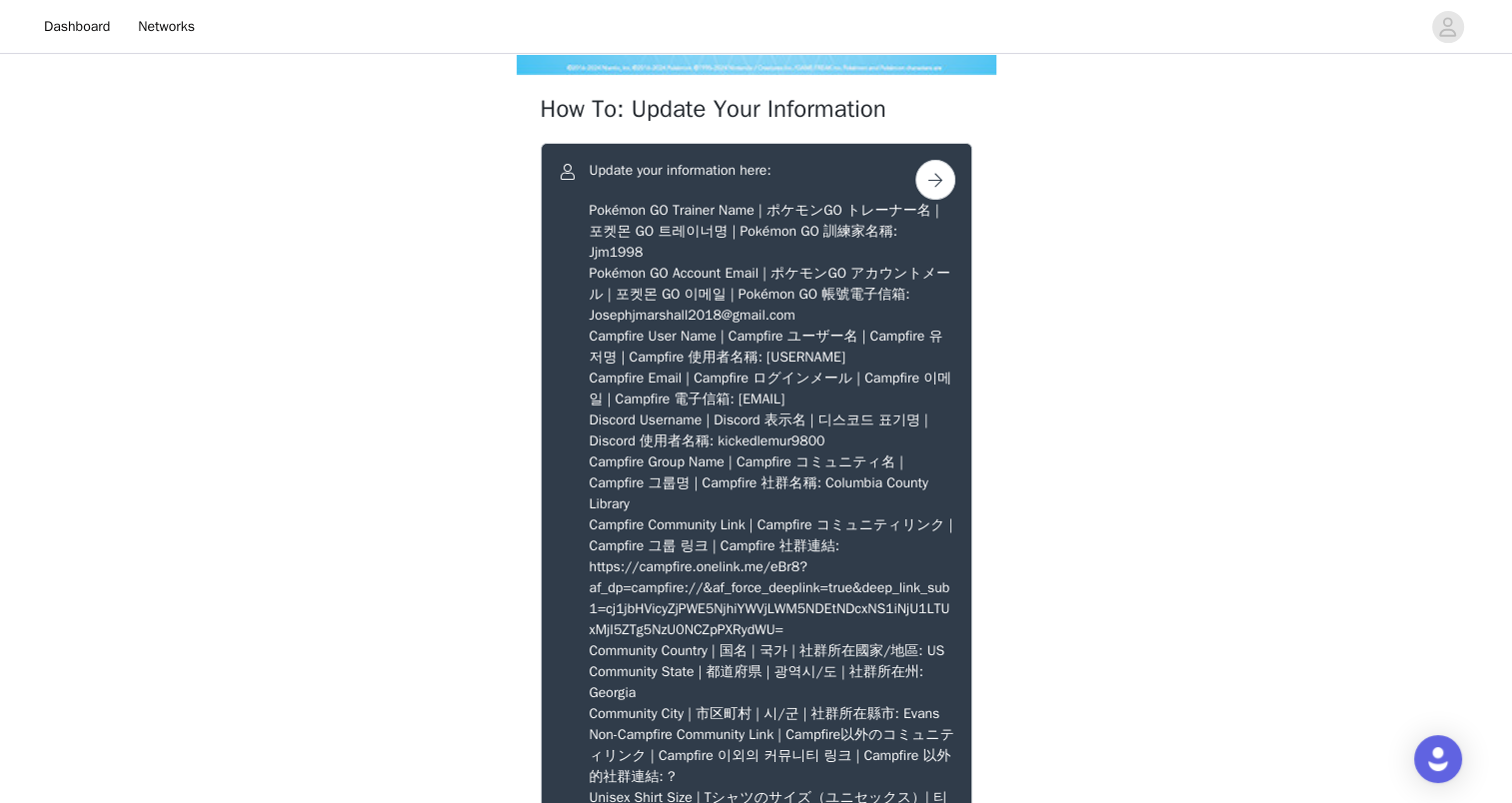 click at bounding box center (935, 180) 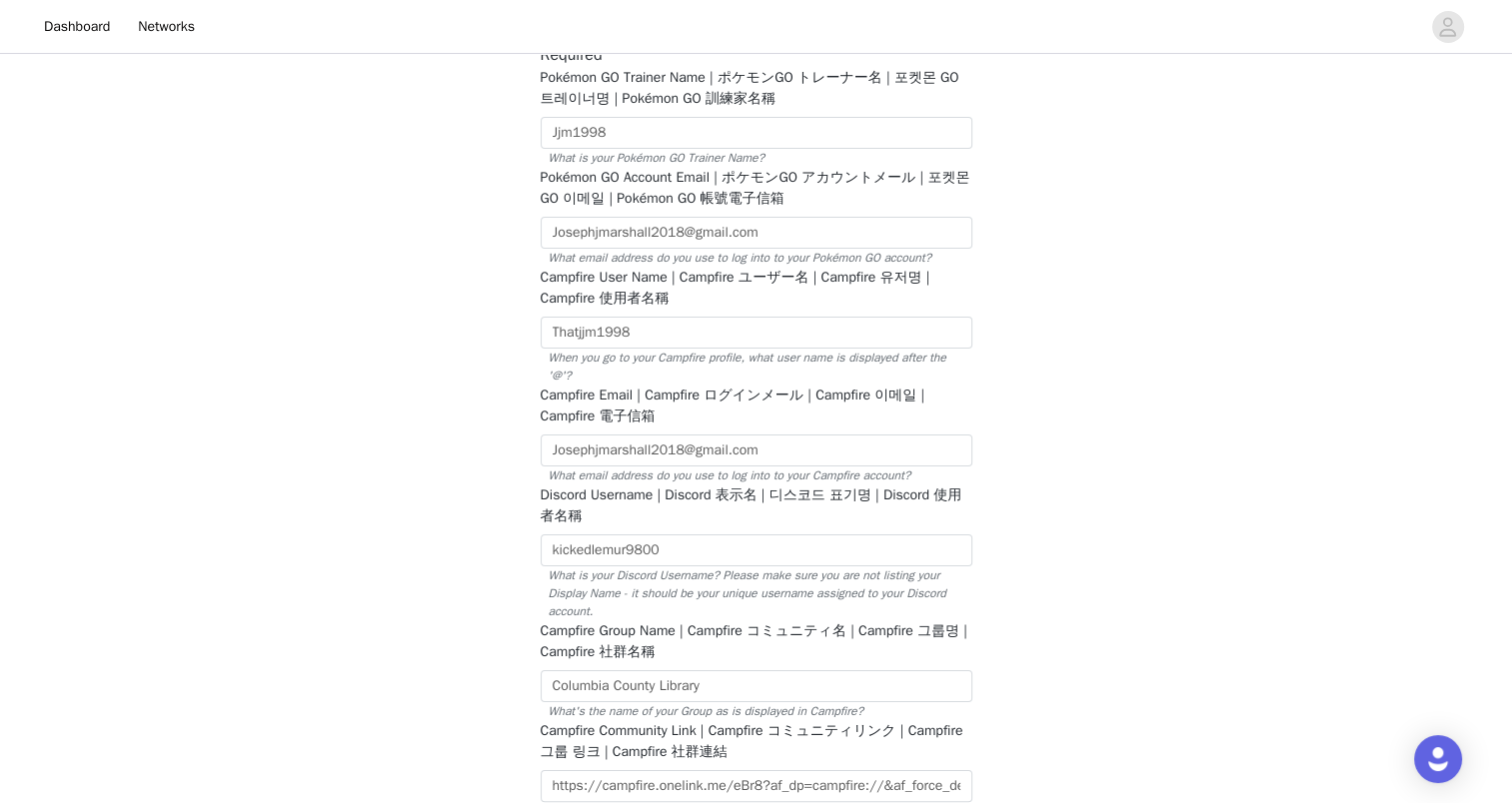 scroll, scrollTop: 164, scrollLeft: 0, axis: vertical 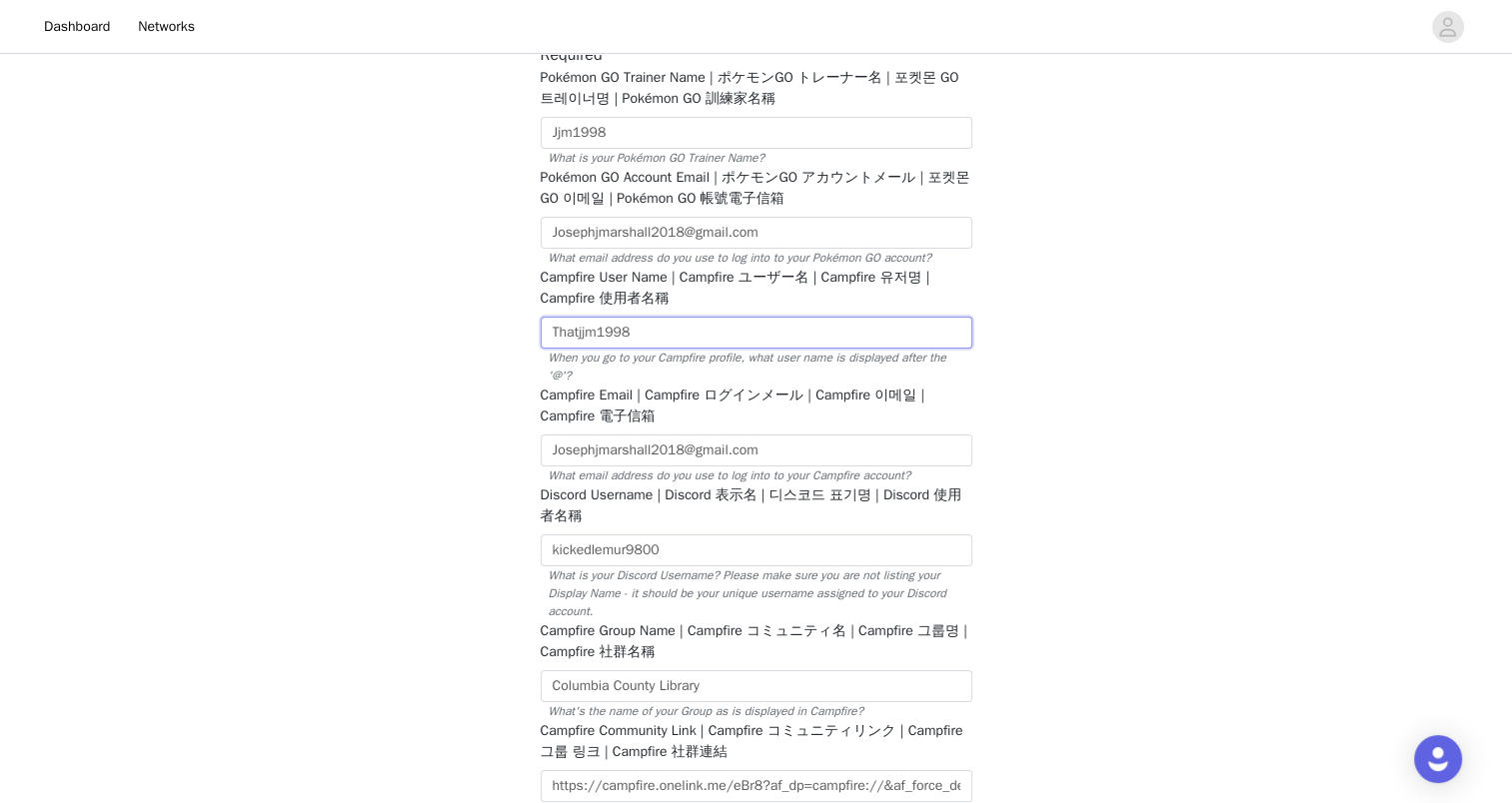 click on "Thatjjm1998" at bounding box center [756, 333] 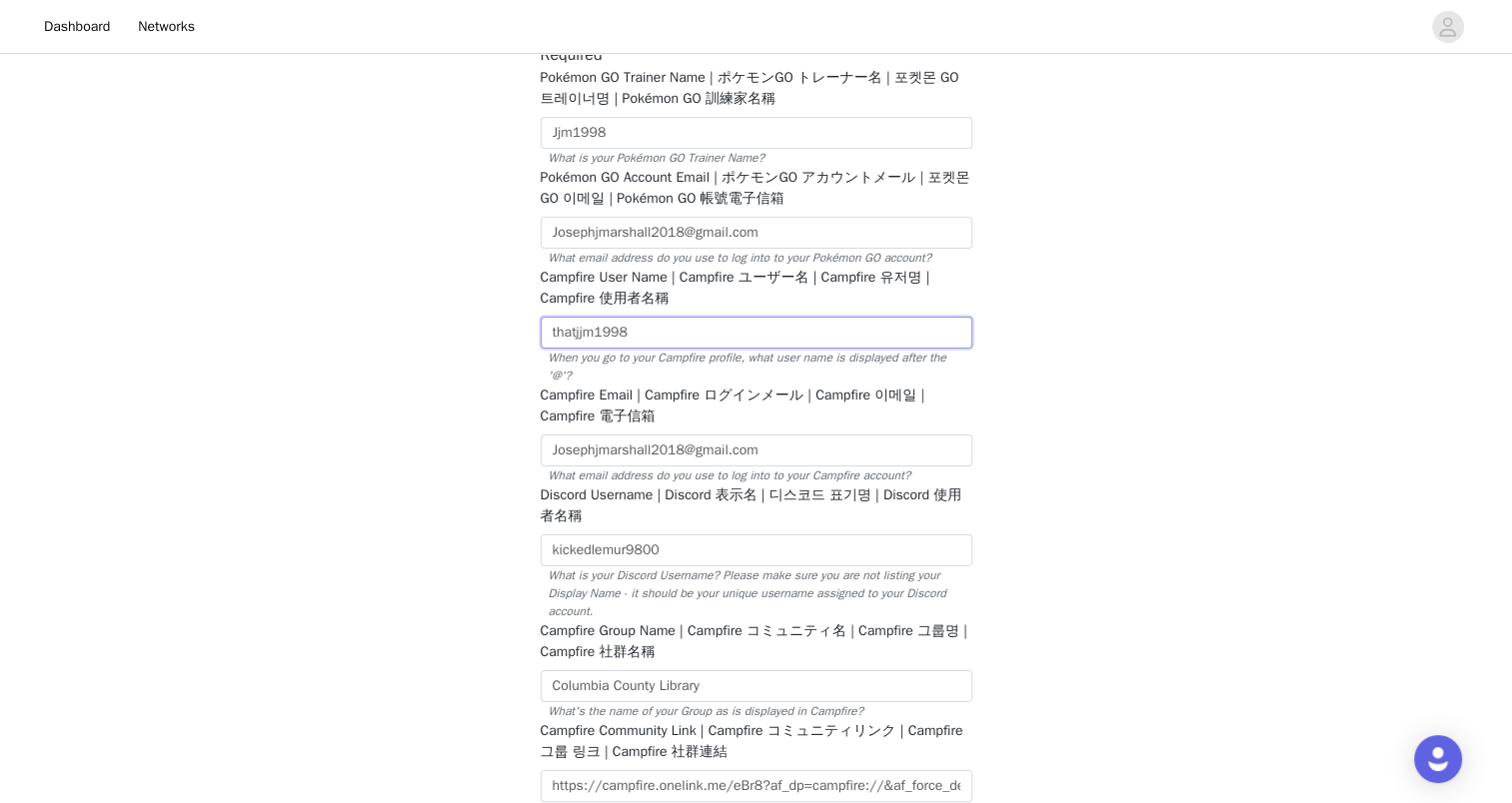 type on "thatjjm1998" 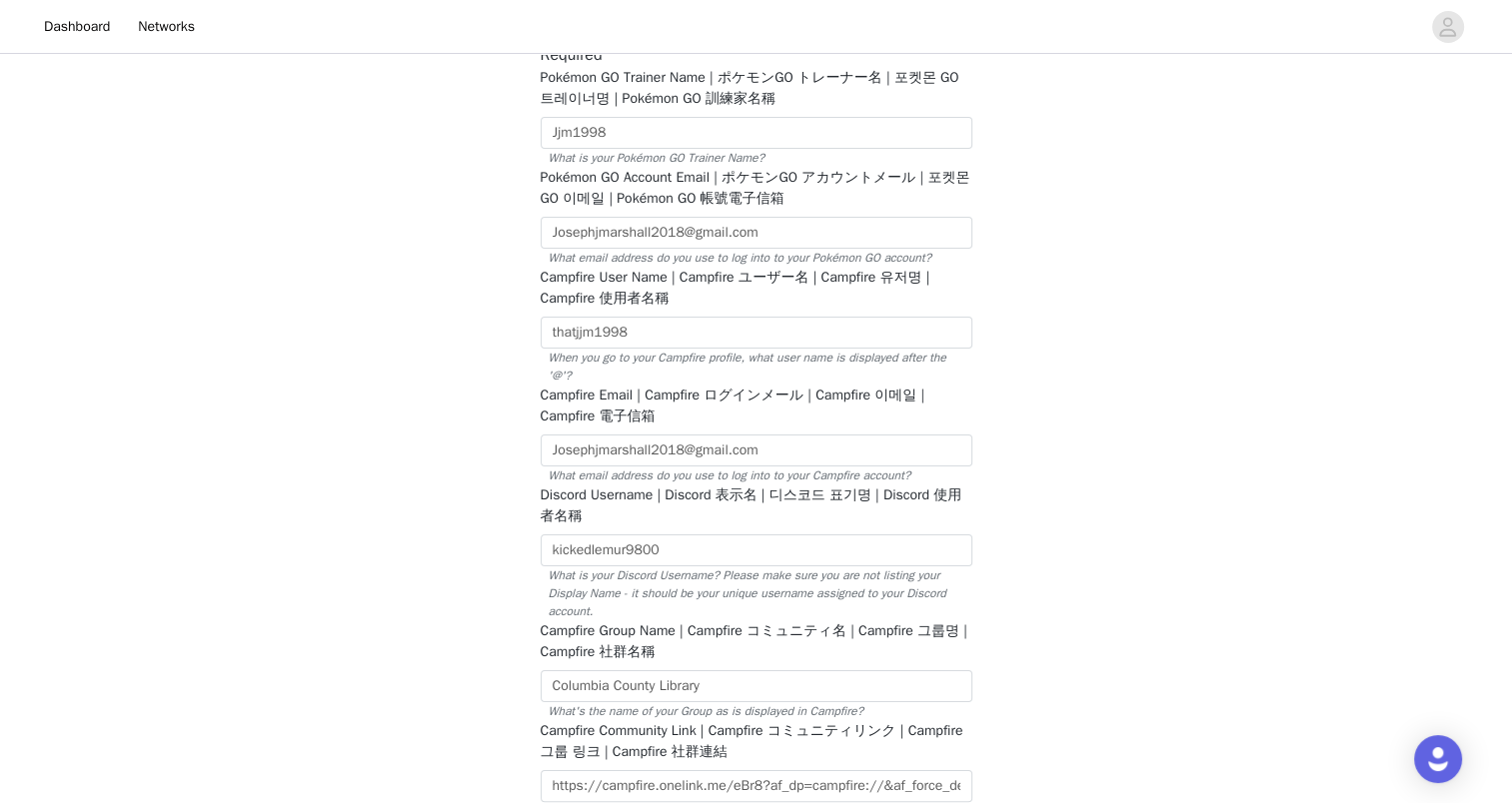 click on "STEP 1 OF 1
Update your information here:
Your Info:   Required   Pokémon GO Trainer Name | ポケモンGO トレーナー名 | 포켓몬 GO 트레이너명 | Pokémon GO 訓練家名稱     [USERNAME]   What is your Pokémon GO Trainer Name? Pokémon GO Account Email | ポケモンGO アカウントメール | 포켓몬 GO 이메일 | Pokémon GO 帳號電子信箱     [EMAIL]   What email address do you use to log into to your Pokémon GO account? Campfire User Name | Campfire ユーザー名 | Campfire 유저명 | Campfire 使用者名稱     [USERNAME]   When you go to your Campfire profile, what user name is displayed after the '@'? Campfire Email | Campfire ログインメール | Campfire 이메일 | Campfire 電子信箱     [EMAIL]   What email address do you use to log into to your Campfire account?     [USERNAME]       [COUNTY] County Library             US" at bounding box center (756, 660) 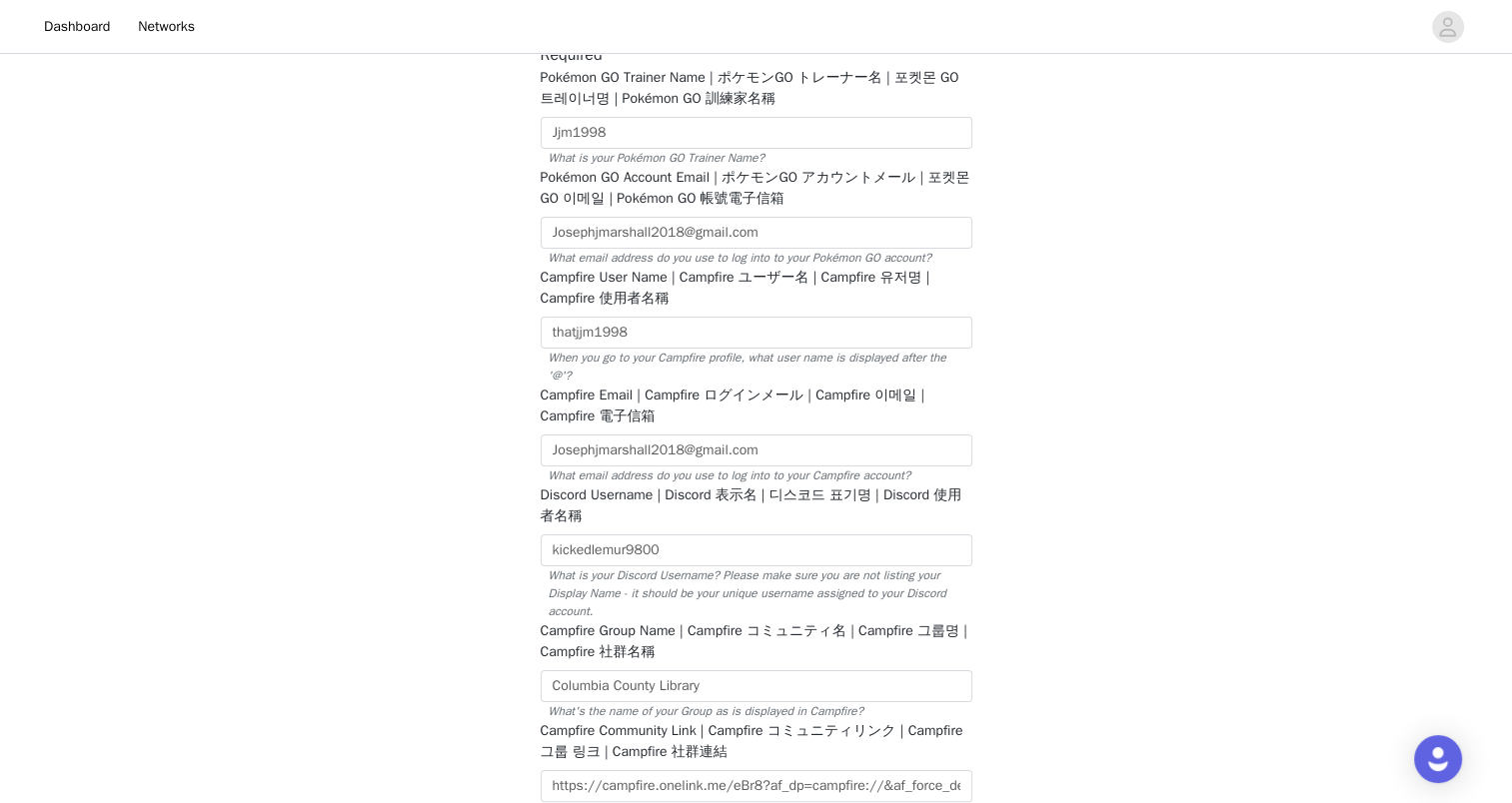 click on "STEP 1 OF 1
Update your information here:
Your Info:   Required   Pokémon GO Trainer Name | ポケモンGO トレーナー名 | 포켓몬 GO 트레이너명 | Pokémon GO 訓練家名稱     [USERNAME]   What is your Pokémon GO Trainer Name? Pokémon GO Account Email | ポケモンGO アカウントメール | 포켓몬 GO 이메일 | Pokémon GO 帳號電子信箱     [EMAIL]   What email address do you use to log into to your Pokémon GO account? Campfire User Name | Campfire ユーザー名 | Campfire 유저명 | Campfire 使用者名稱     [USERNAME]   When you go to your Campfire profile, what user name is displayed after the '@'? Campfire Email | Campfire ログインメール | Campfire 이메일 | Campfire 電子信箱     [EMAIL]   What email address do you use to log into to your Campfire account?     [USERNAME]       [COUNTY] County Library             US" at bounding box center [756, 660] 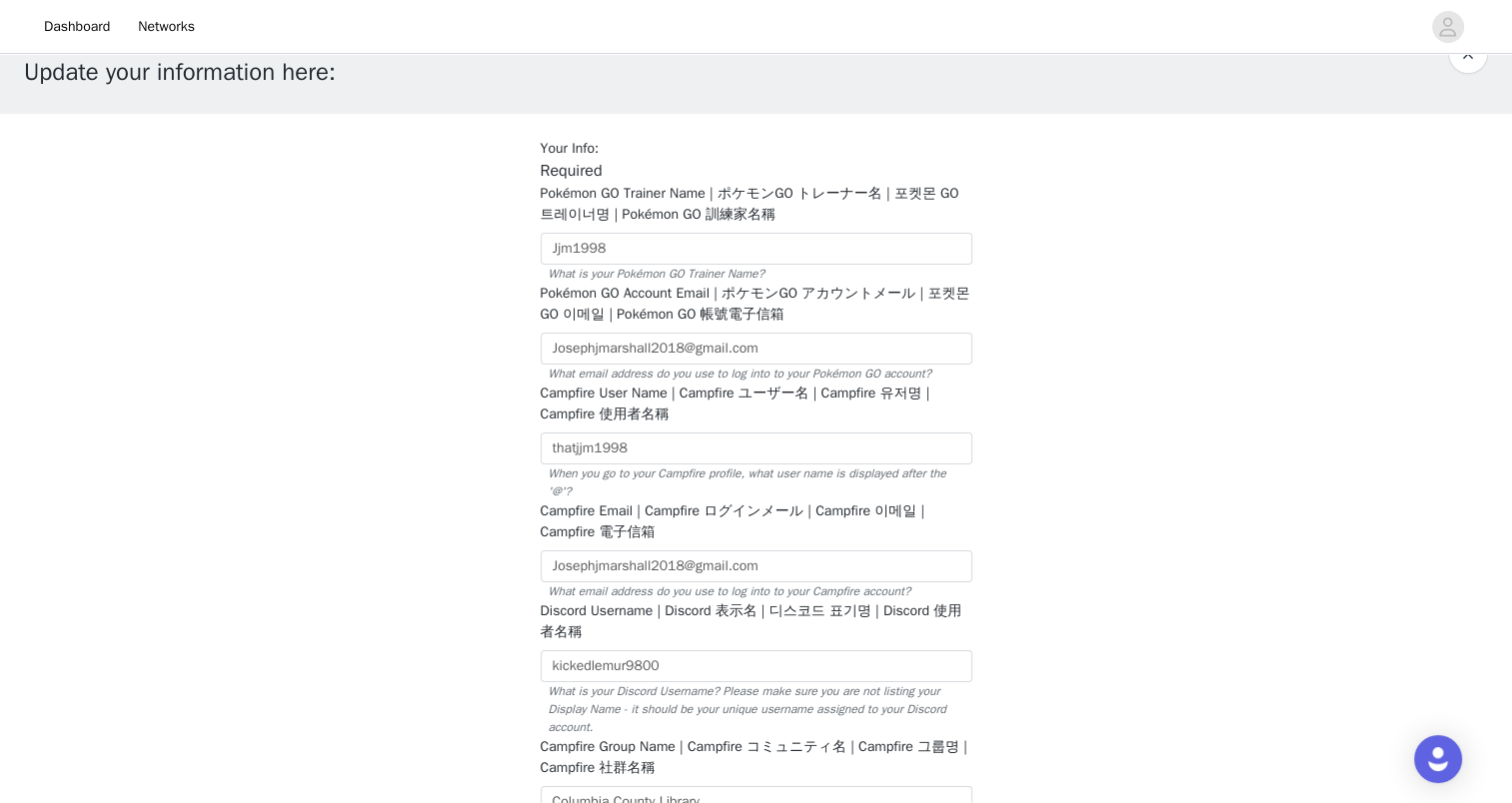 scroll, scrollTop: 44, scrollLeft: 0, axis: vertical 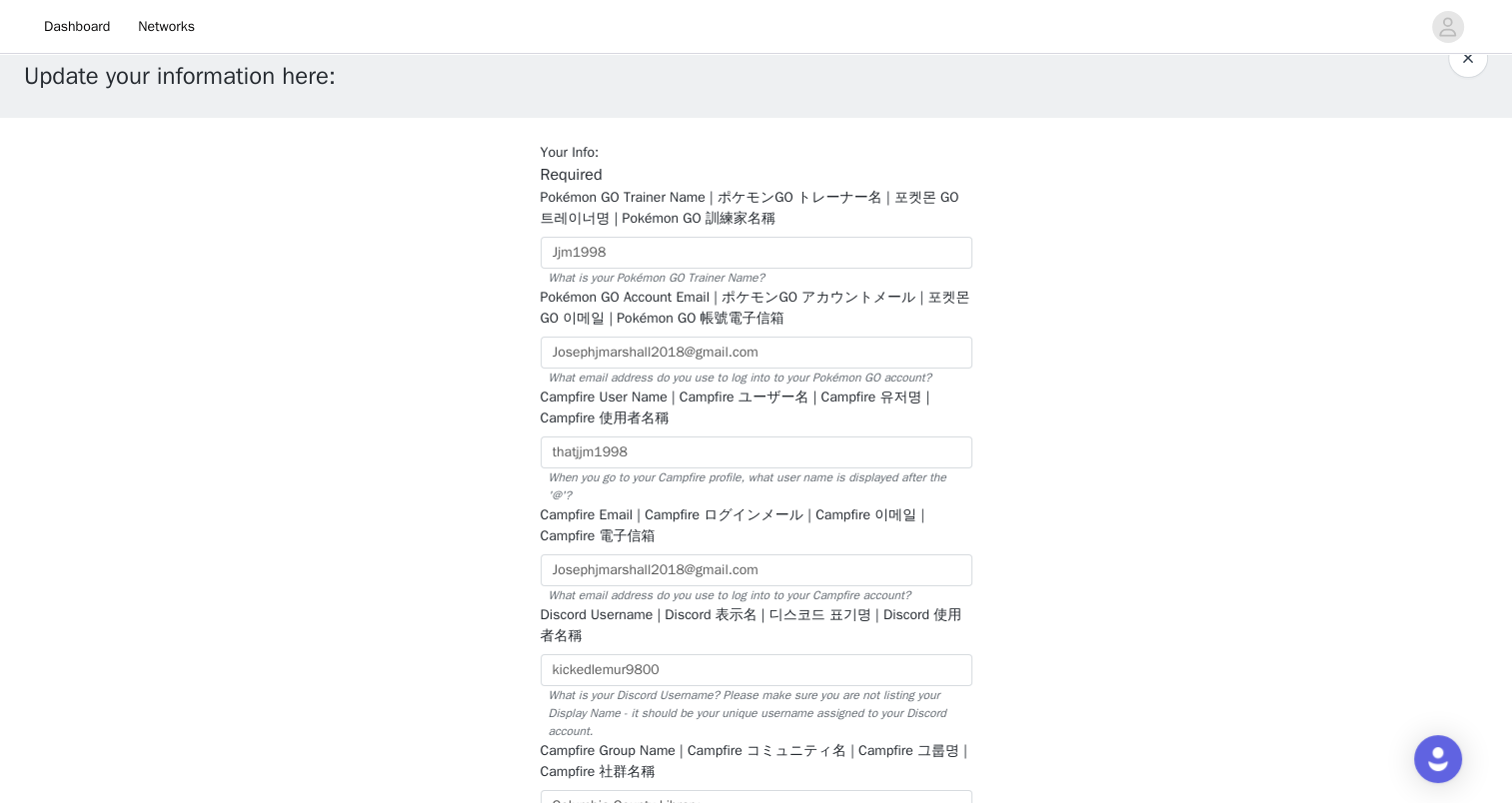 click on "STEP 1 OF 1
Update your information here:
Your Info:   Required   Pokémon GO Trainer Name | ポケモンGO トレーナー名 | 포켓몬 GO 트레이너명 | Pokémon GO 訓練家名稱     [USERNAME]   What is your Pokémon GO Trainer Name? Pokémon GO Account Email | ポケモンGO アカウントメール | 포켓몬 GO 이메일 | Pokémon GO 帳號電子信箱     [EMAIL]   What email address do you use to log into to your Pokémon GO account? Campfire User Name | Campfire ユーザー名 | Campfire 유저명 | Campfire 使用者名稱     [USERNAME]   When you go to your Campfire profile, what user name is displayed after the '@'? Campfire Email | Campfire ログインメール | Campfire 이메일 | Campfire 電子信箱     [EMAIL]   What email address do you use to log into to your Campfire account?     [USERNAME]       [COUNTY] County Library             US" at bounding box center (756, 780) 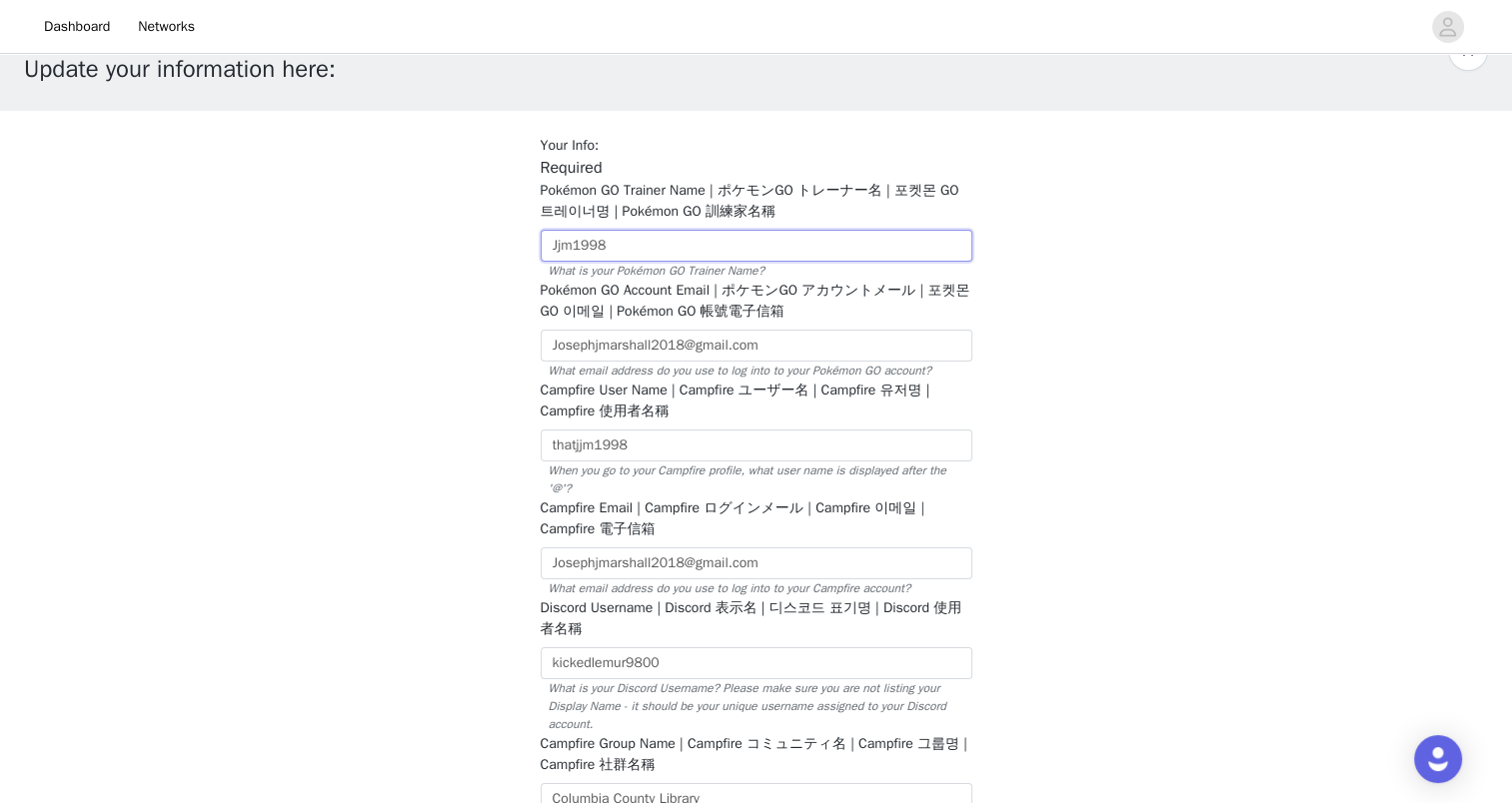 click on "Jjm1998" at bounding box center [756, 246] 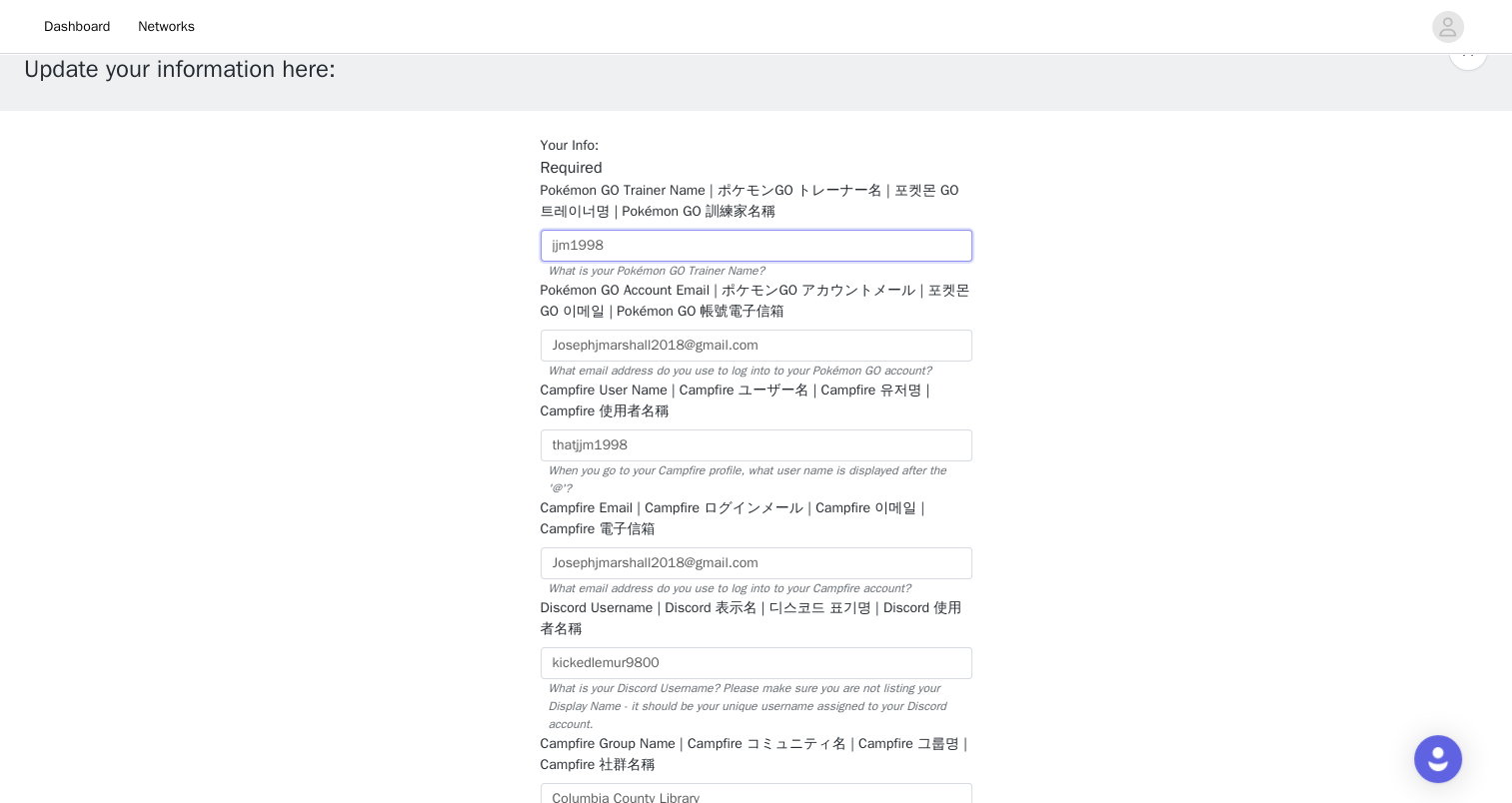 type on "jjm1998" 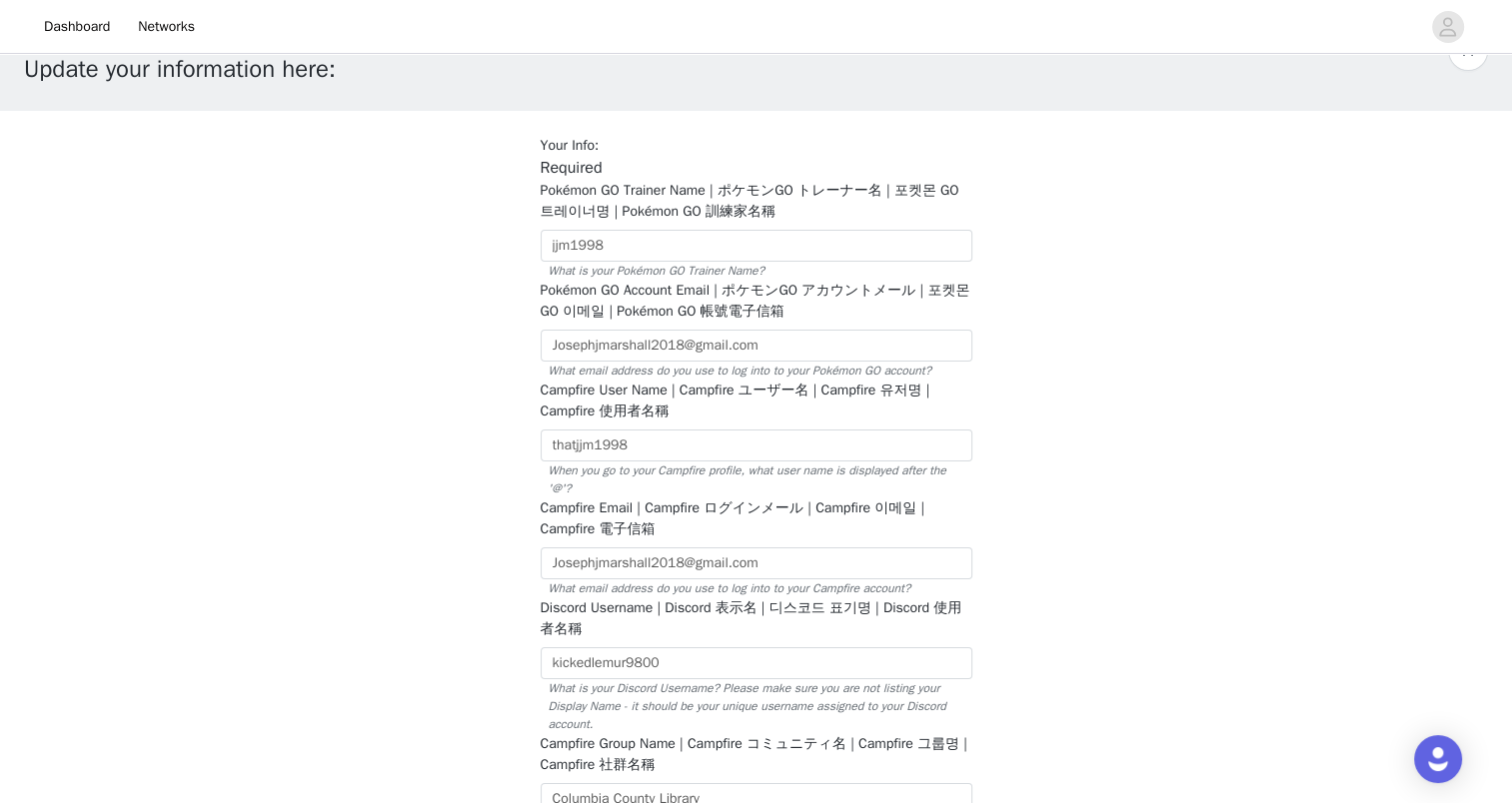 click on "STEP 1 OF 1
Update your information here:
Your Info:   Required   Pokémon GO Trainer Name | ポケモンGO トレーナー名 | 포켓몬 GO 트레이너명 | Pokémon GO 訓練家名稱     [USERNAME]   What is your Pokémon GO Trainer Name? Pokémon GO Account Email | ポケモンGO アカウントメール | 포켓몬 GO 이메일 | Pokémon GO 帳號電子信箱     [EMAIL]   What email address do you use to log into to your Pokémon GO account? Campfire User Name | Campfire ユーザー名 | Campfire 유저명 | Campfire 使用者名稱     [USERNAME]   When you go to your Campfire profile, what user name is displayed after the '@'? Campfire Email | Campfire ログインメール | Campfire 이메일 | Campfire 電子信箱     [EMAIL]   What email address do you use to log into to your Campfire account?     [USERNAME]       [COUNTY] County Library             US" at bounding box center (756, 773) 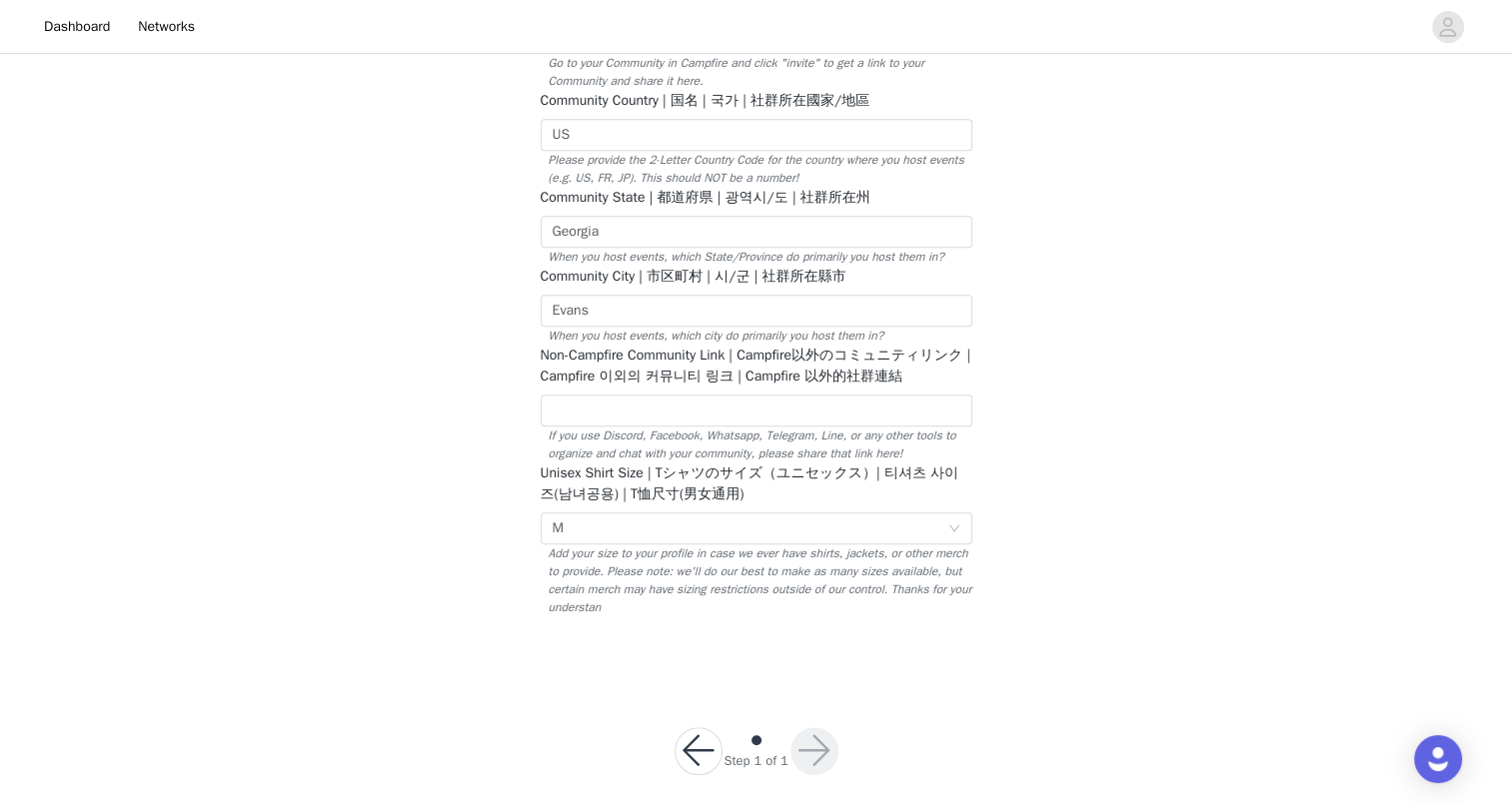 scroll, scrollTop: 913, scrollLeft: 0, axis: vertical 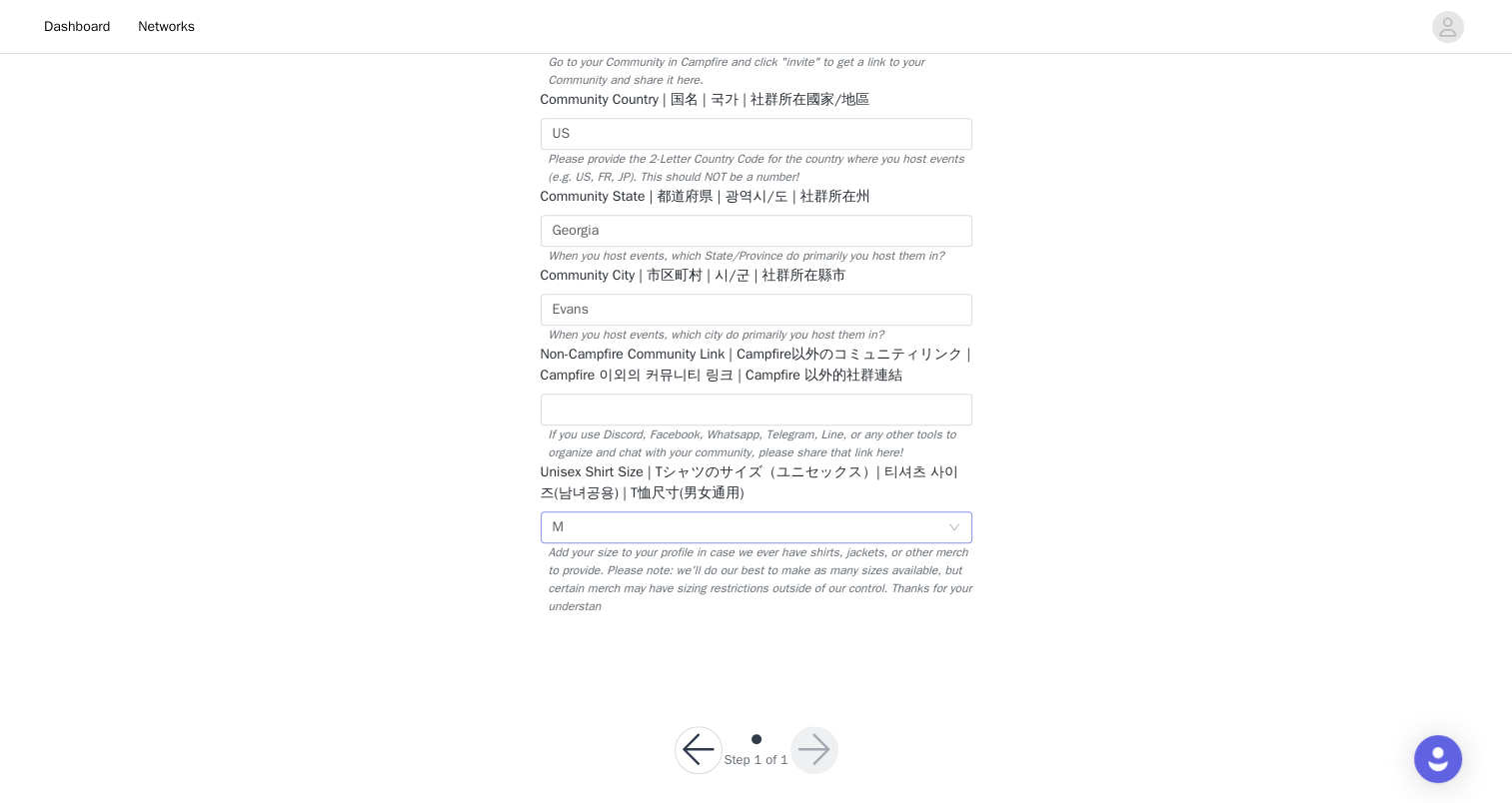 click on "Select M" at bounding box center [750, 527] 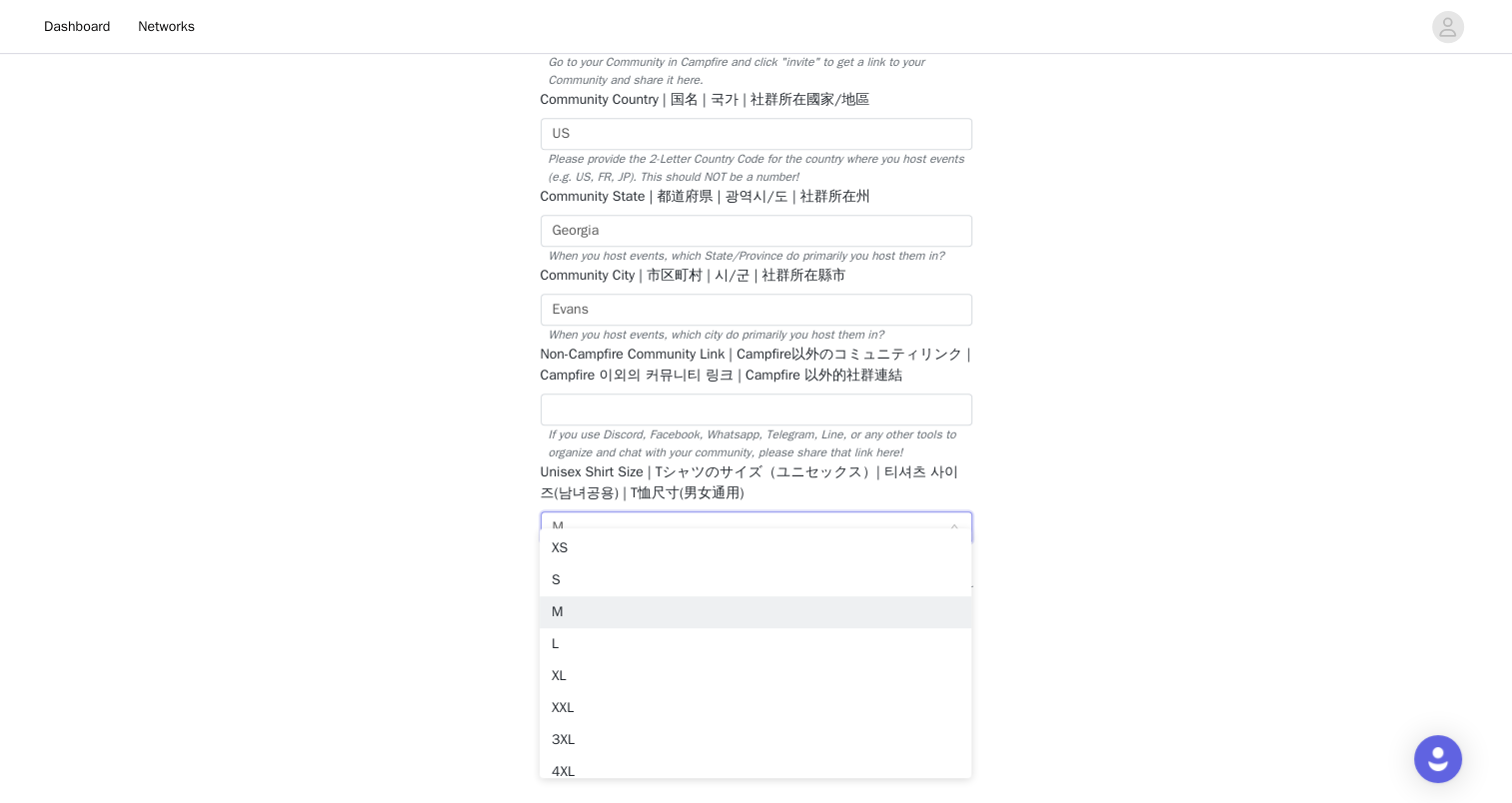 click on "STEP 1 OF 1
Update your information here:
Your Info:   Required   Pokémon GO Trainer Name | ポケモンGO トレーナー名 | 포켓몬 GO 트레이너명 | Pokémon GO 訓練家名稱     [USERNAME]   What is your Pokémon GO Trainer Name? Pokémon GO Account Email | ポケモンGO アカウントメール | 포켓몬 GO 이메일 | Pokémon GO 帳號電子信箱     [EMAIL]   What email address do you use to log into to your Pokémon GO account? Campfire User Name | Campfire ユーザー名 | Campfire 유저명 | Campfire 使用者名稱     [USERNAME]   When you go to your Campfire profile, what user name is displayed after the '@'? Campfire Email | Campfire ログインメール | Campfire 이메일 | Campfire 電子信箱     [EMAIL]   What email address do you use to log into to your Campfire account?     [USERNAME]       [COUNTY] County Library             US" at bounding box center [756, -89] 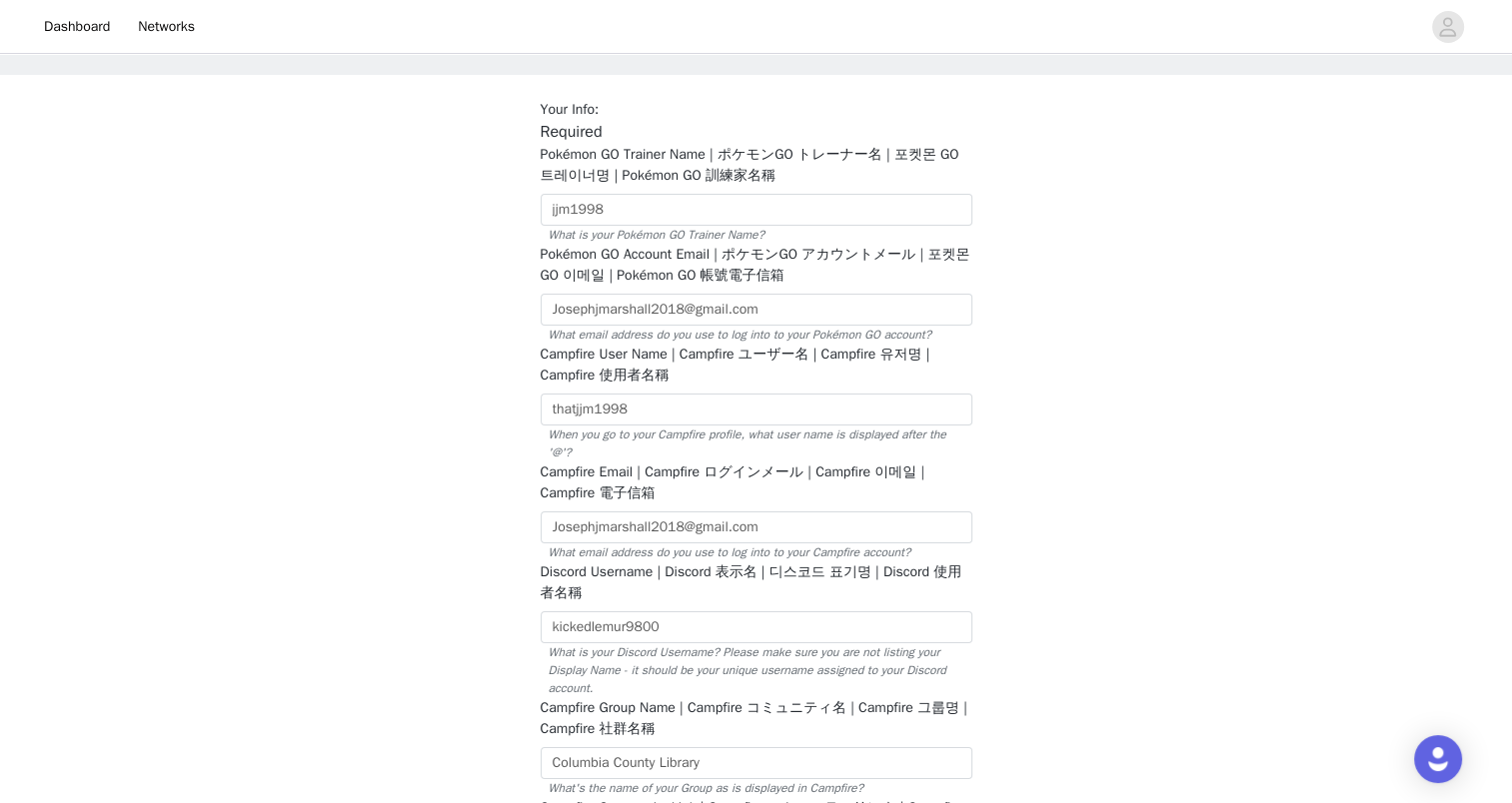 scroll, scrollTop: 0, scrollLeft: 0, axis: both 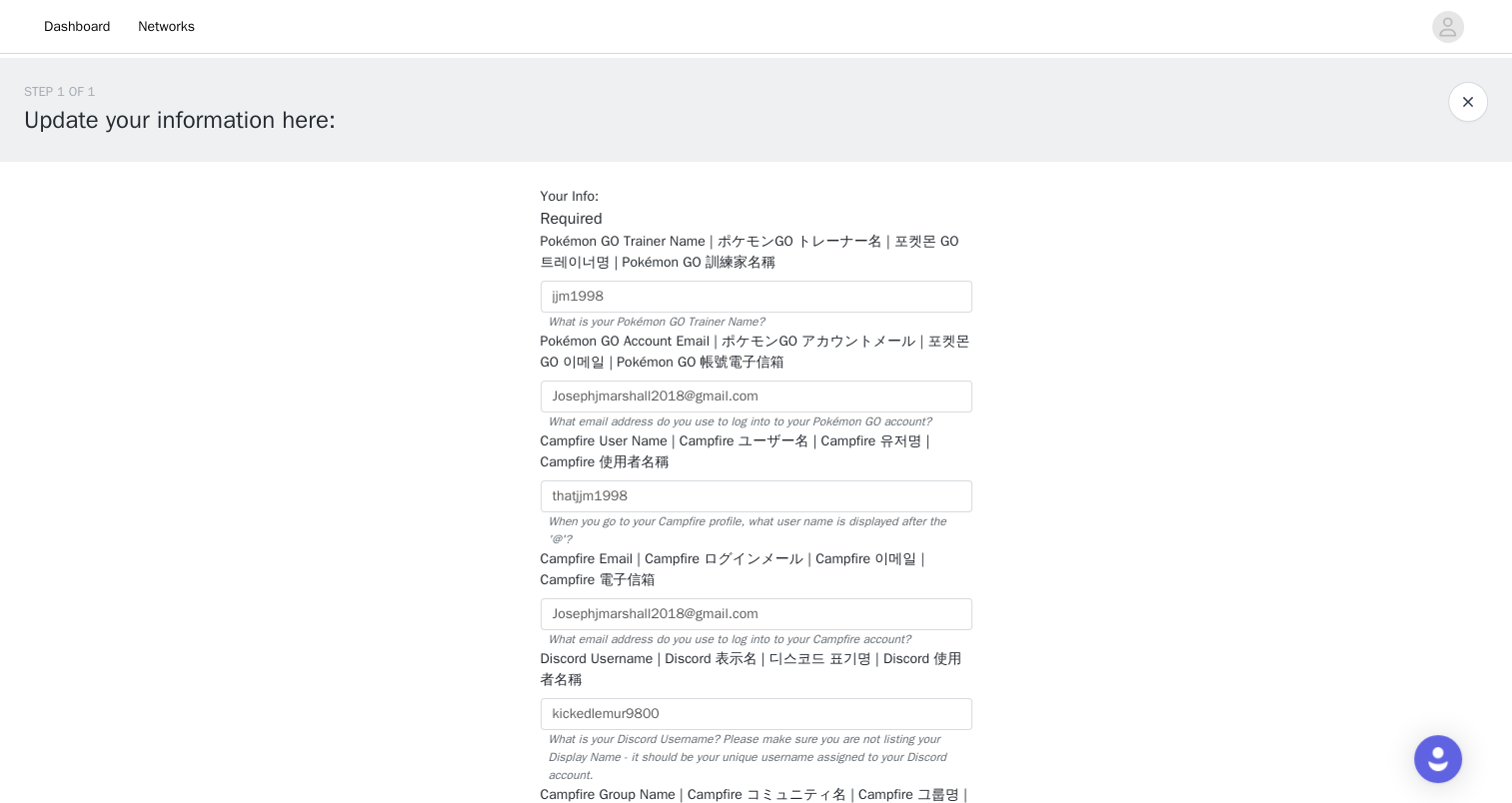 click at bounding box center [1468, 102] 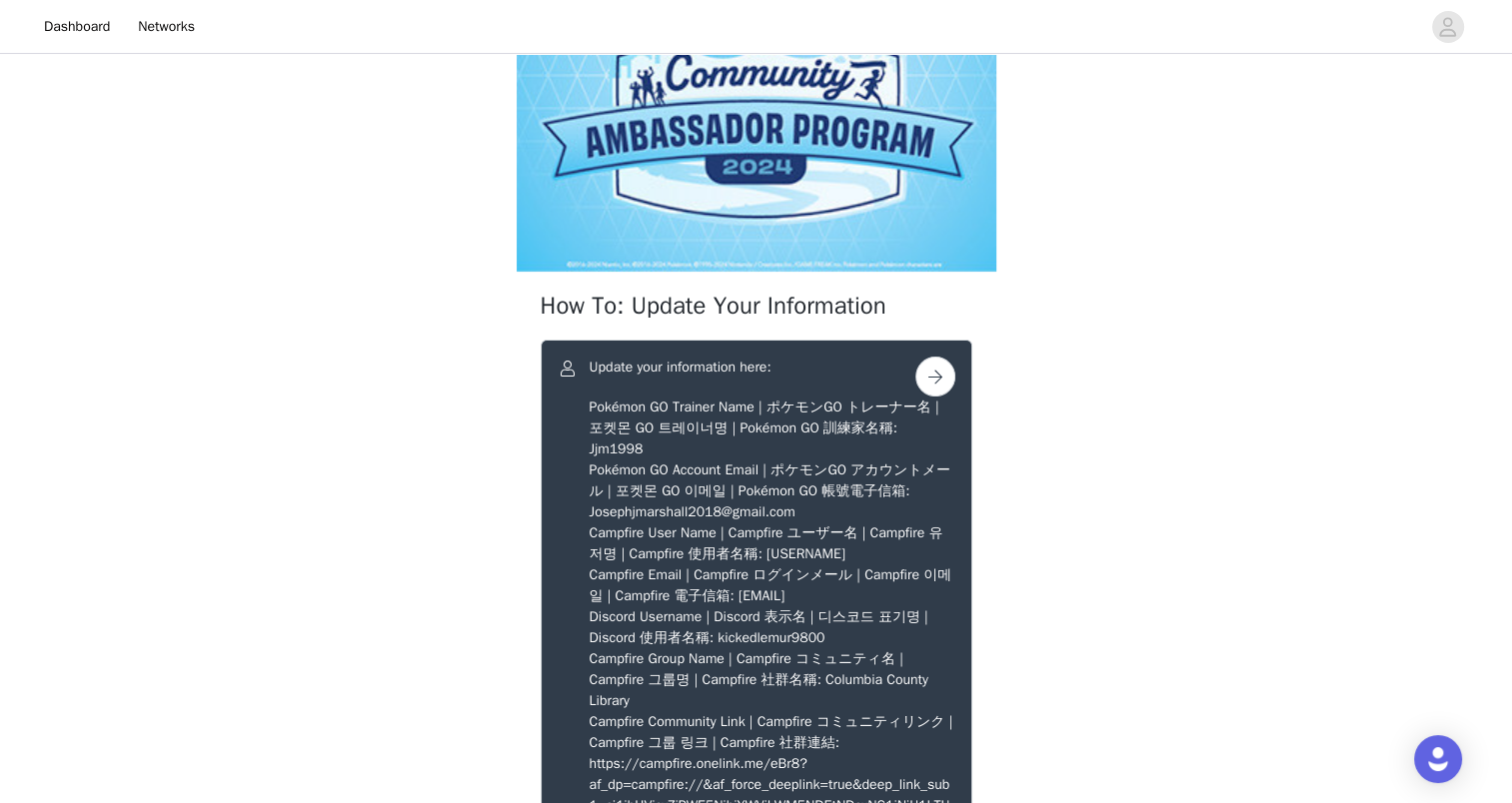 scroll, scrollTop: 276, scrollLeft: 0, axis: vertical 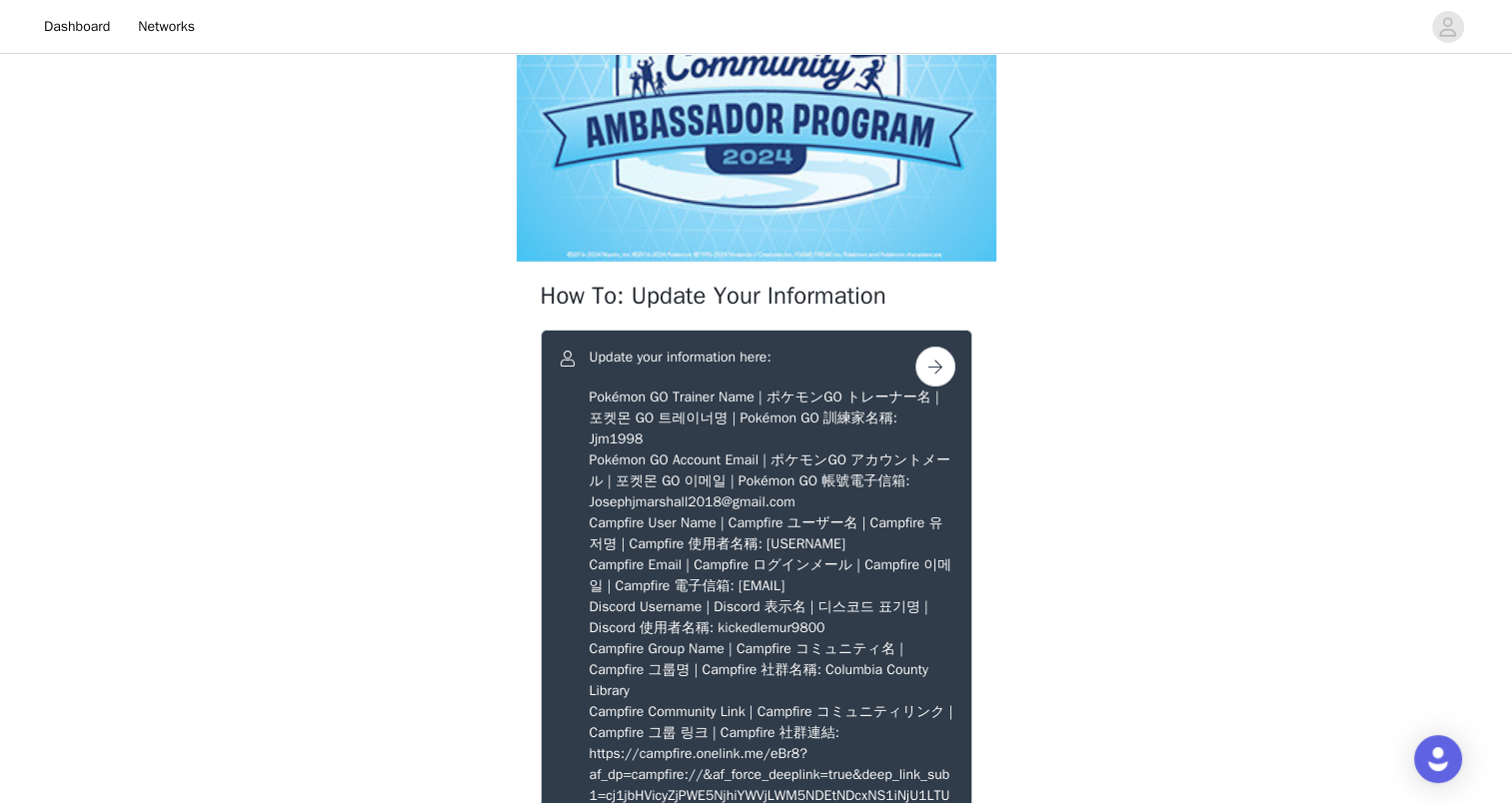 click at bounding box center [935, 367] 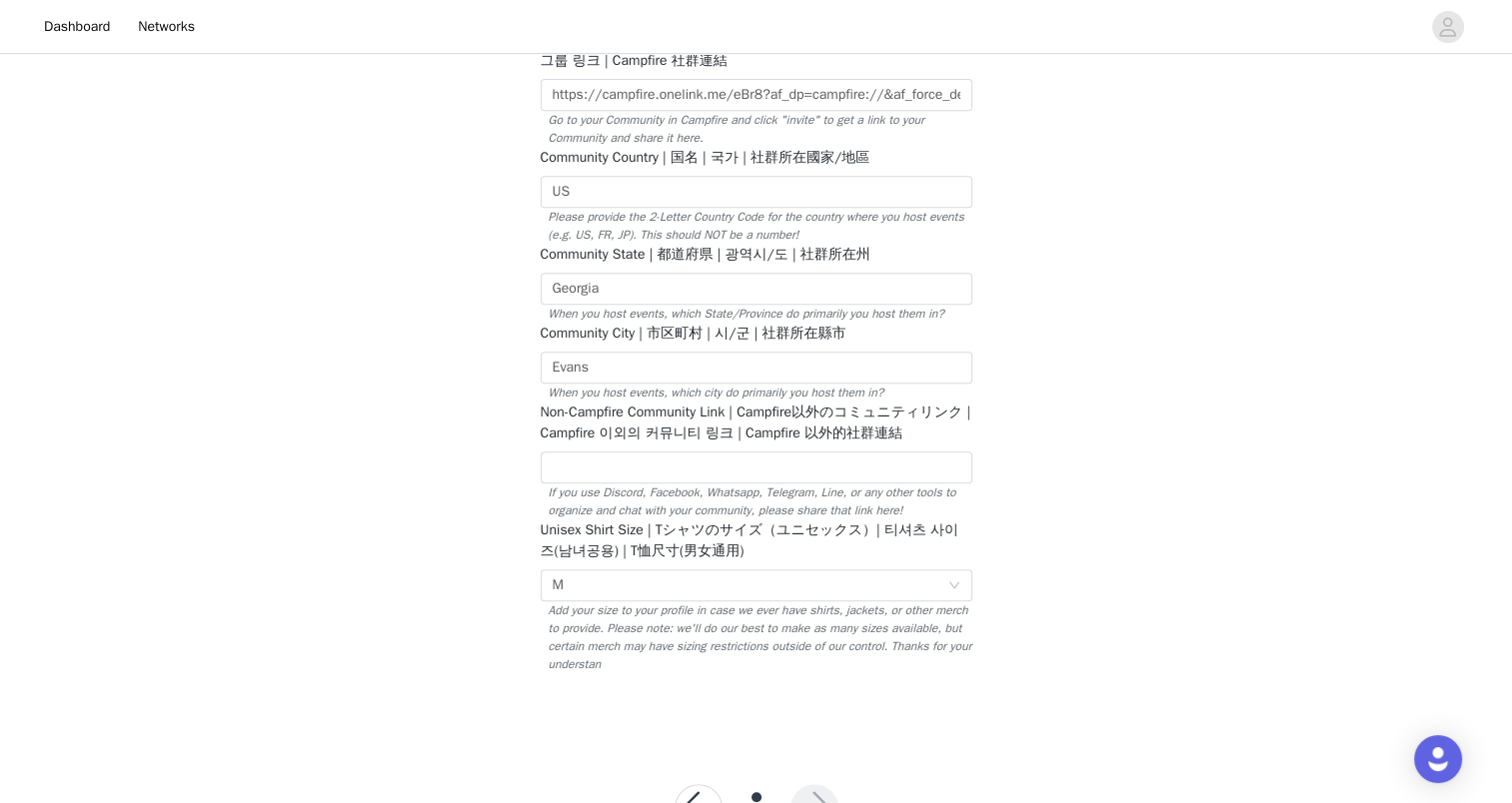 scroll, scrollTop: 913, scrollLeft: 0, axis: vertical 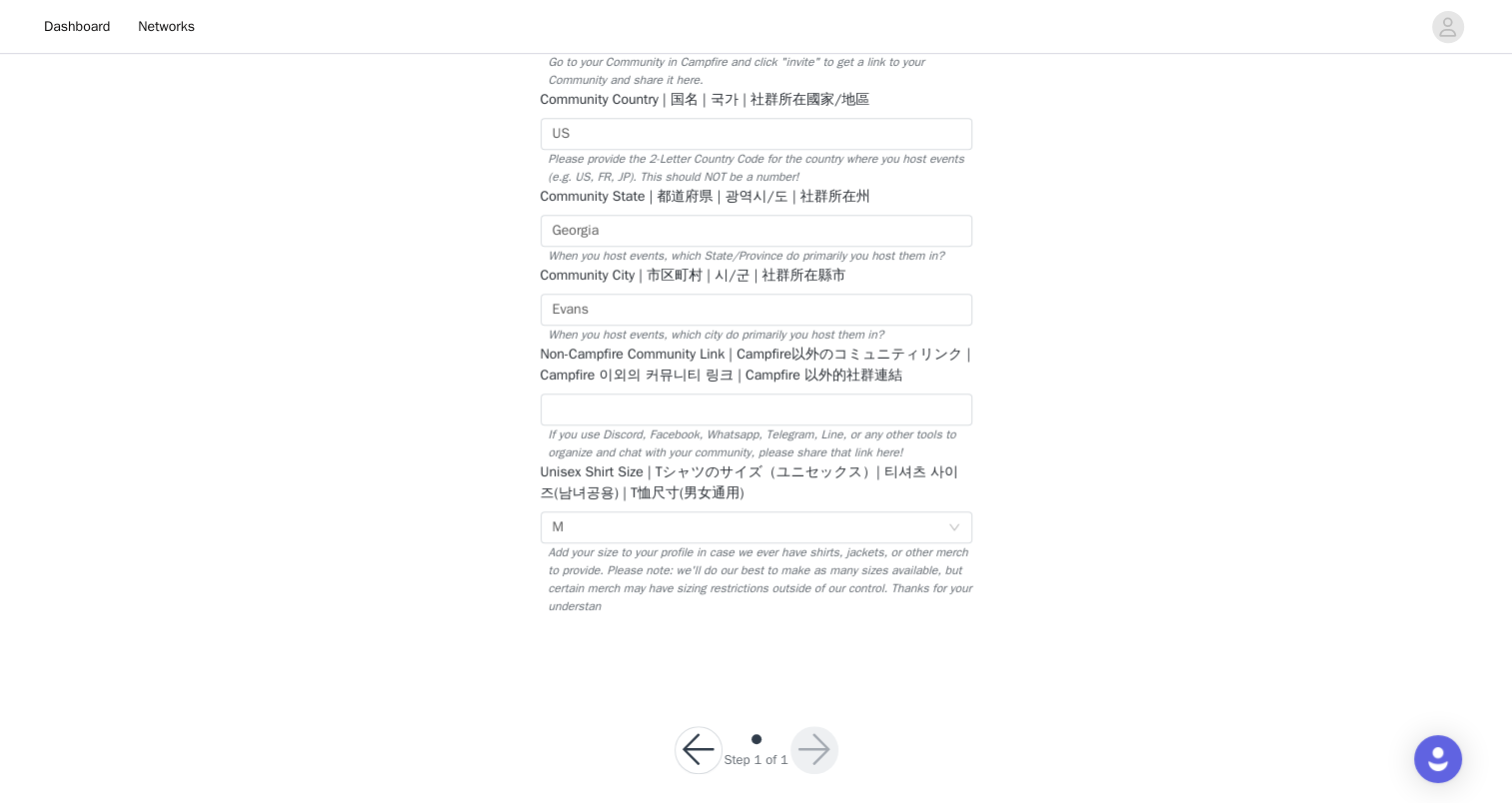 click at bounding box center [699, 750] 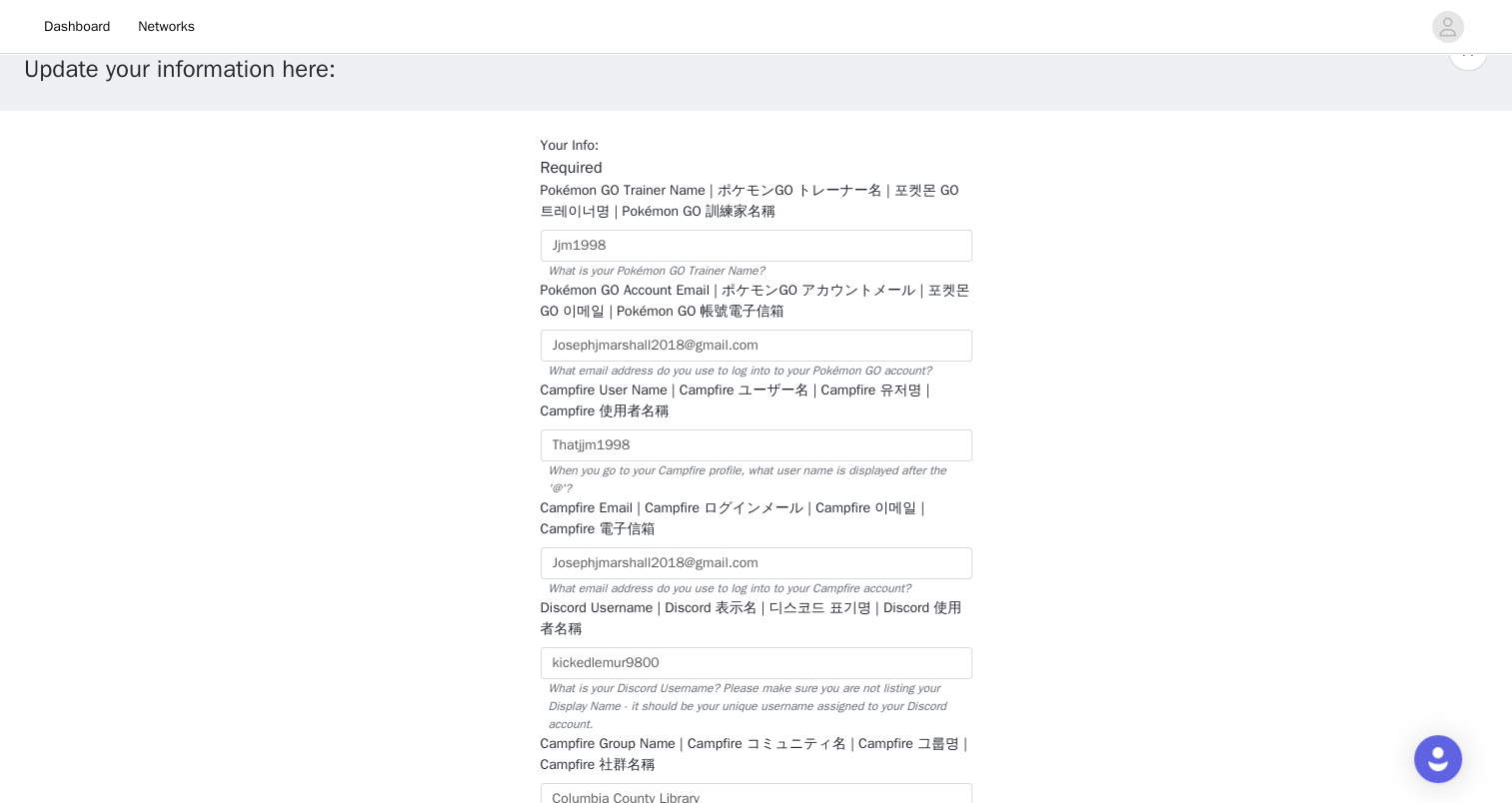 scroll, scrollTop: 0, scrollLeft: 0, axis: both 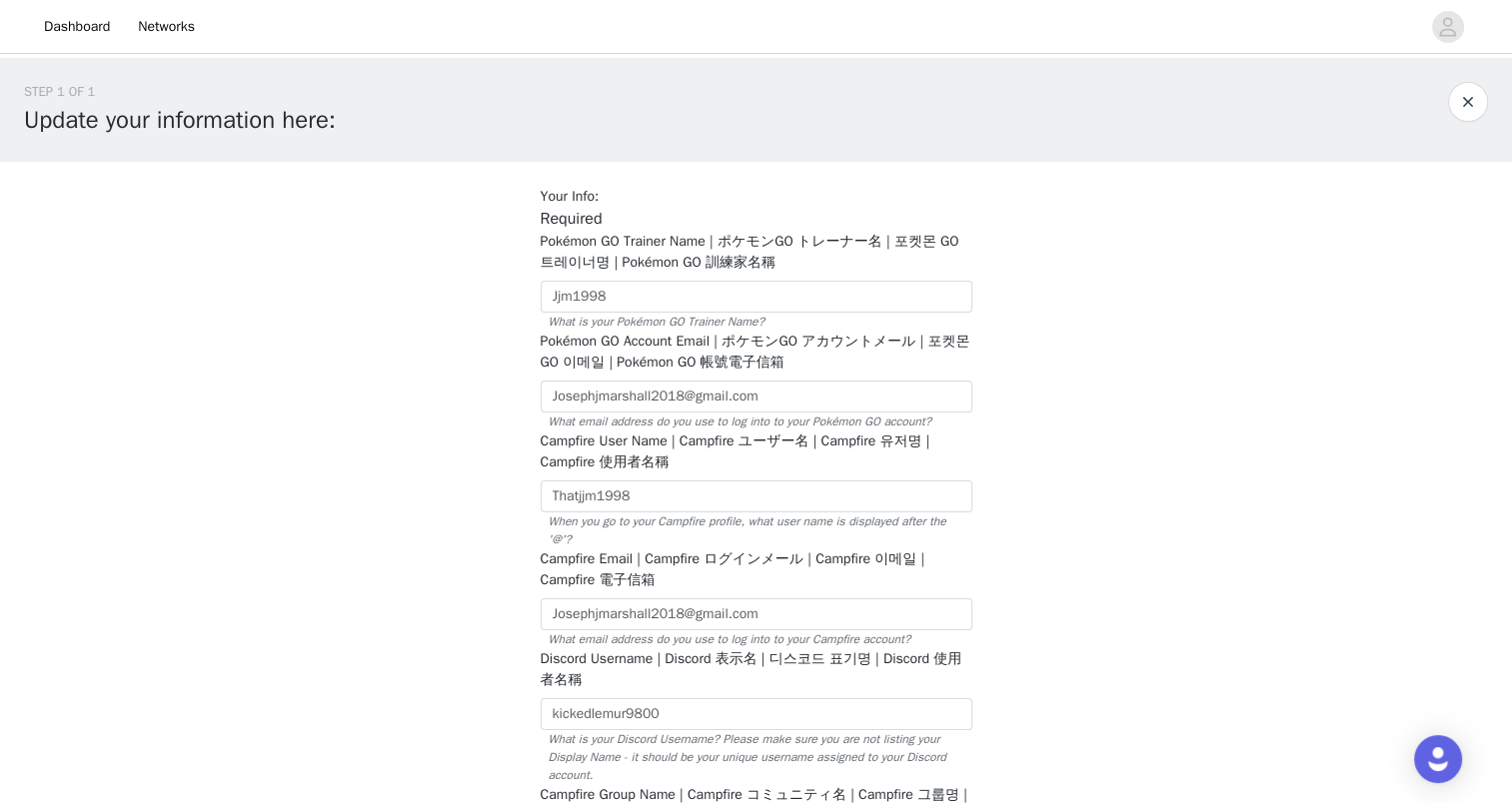 click at bounding box center [1468, 102] 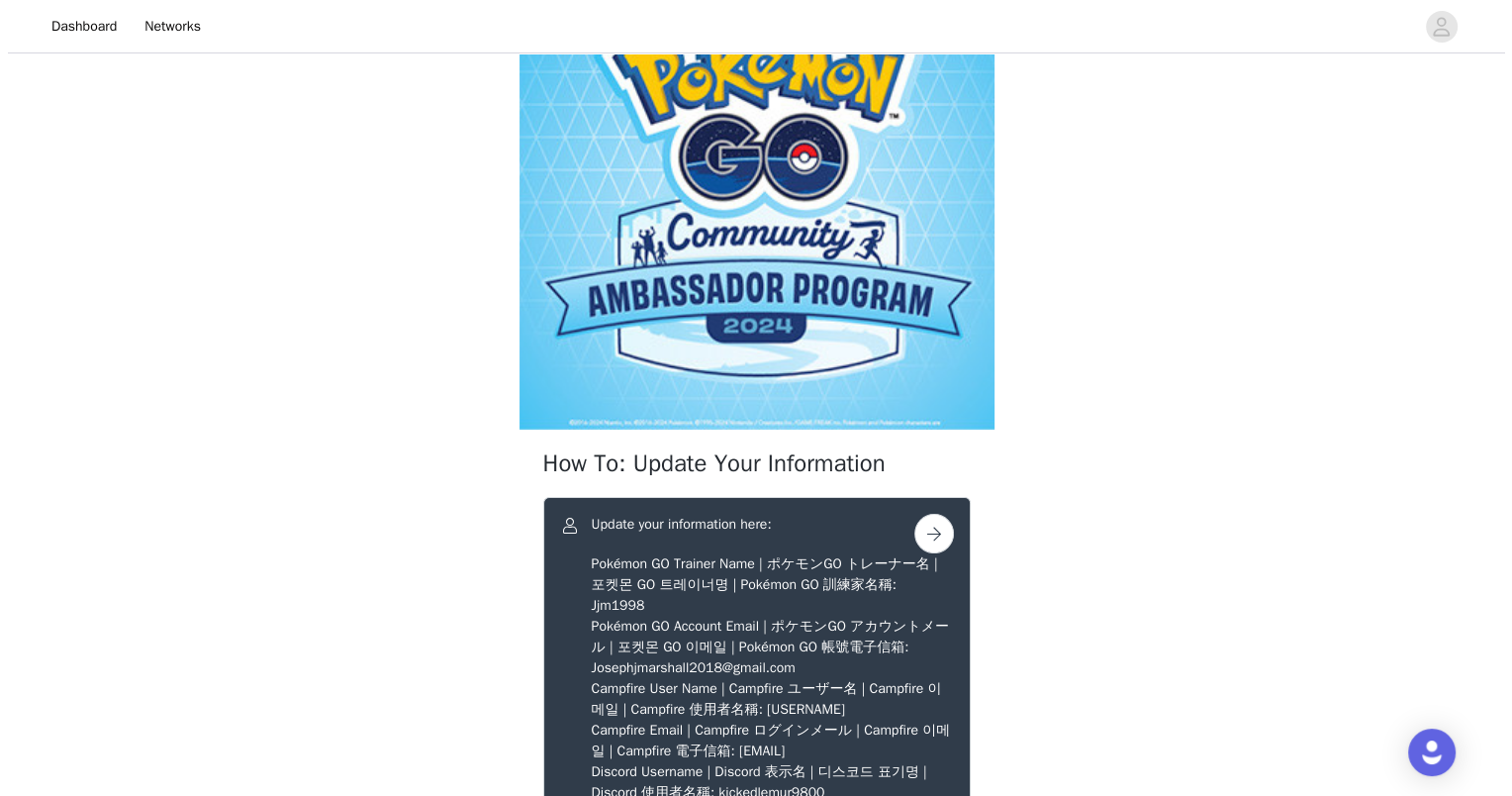 scroll, scrollTop: 0, scrollLeft: 0, axis: both 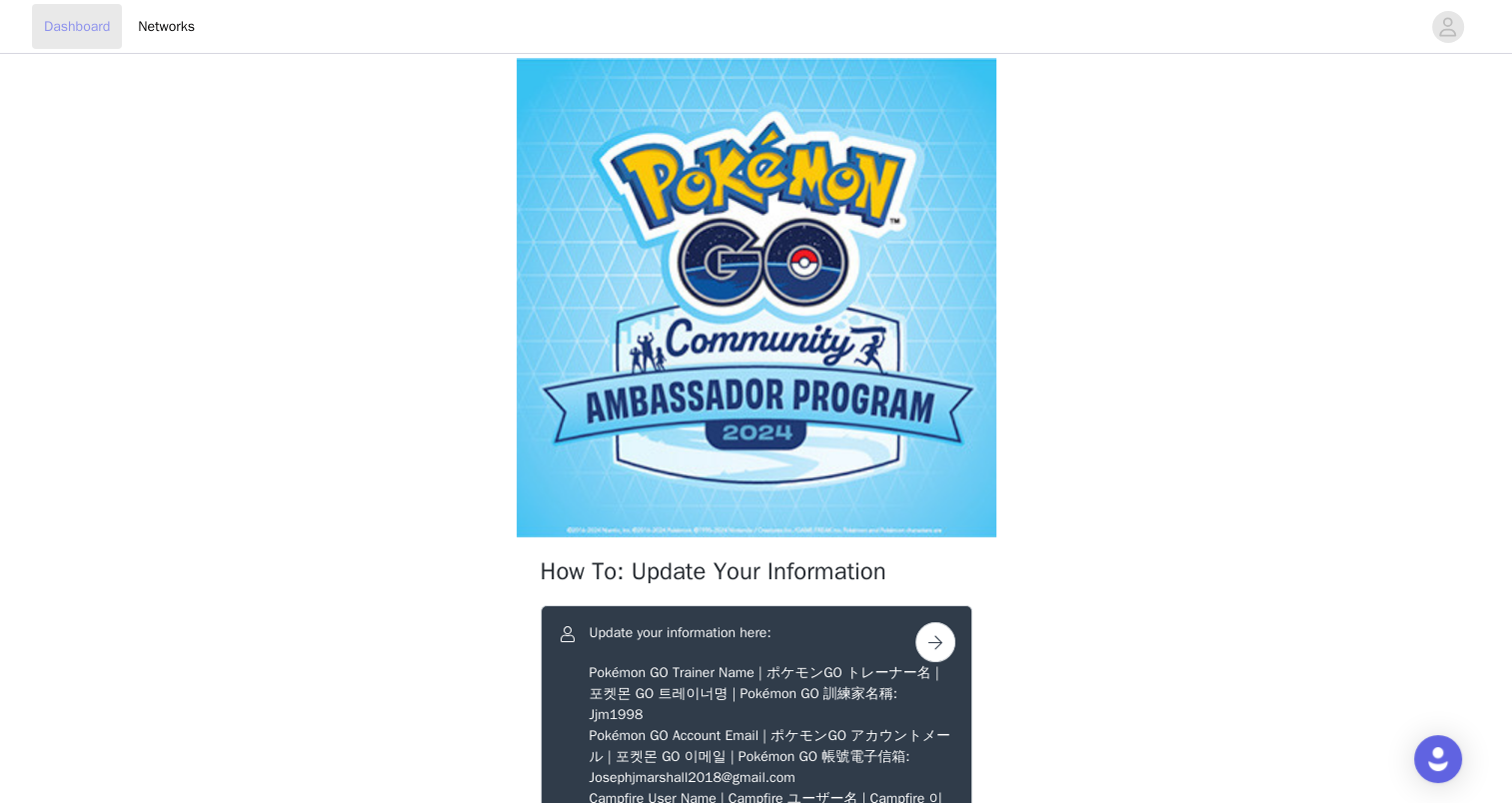 click on "Dashboard" at bounding box center (77, 26) 